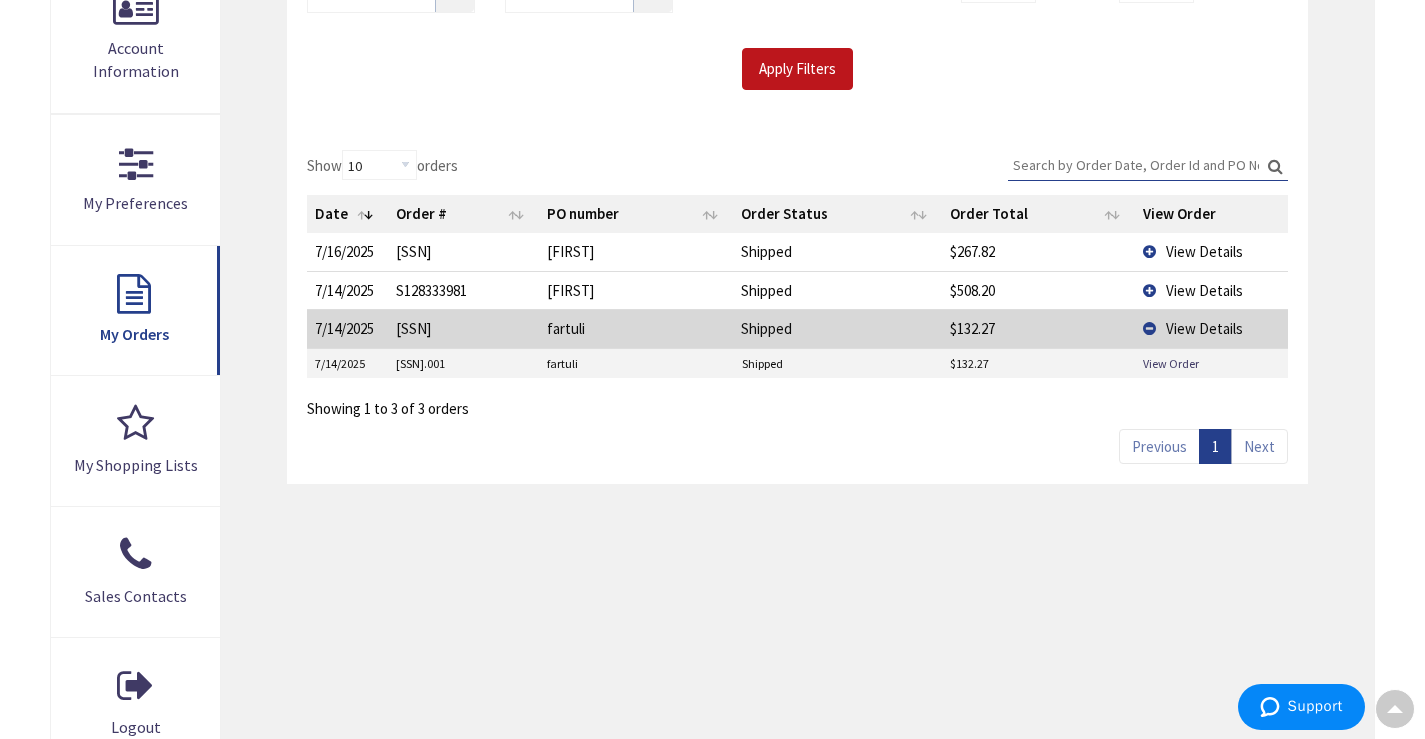 scroll, scrollTop: 467, scrollLeft: 0, axis: vertical 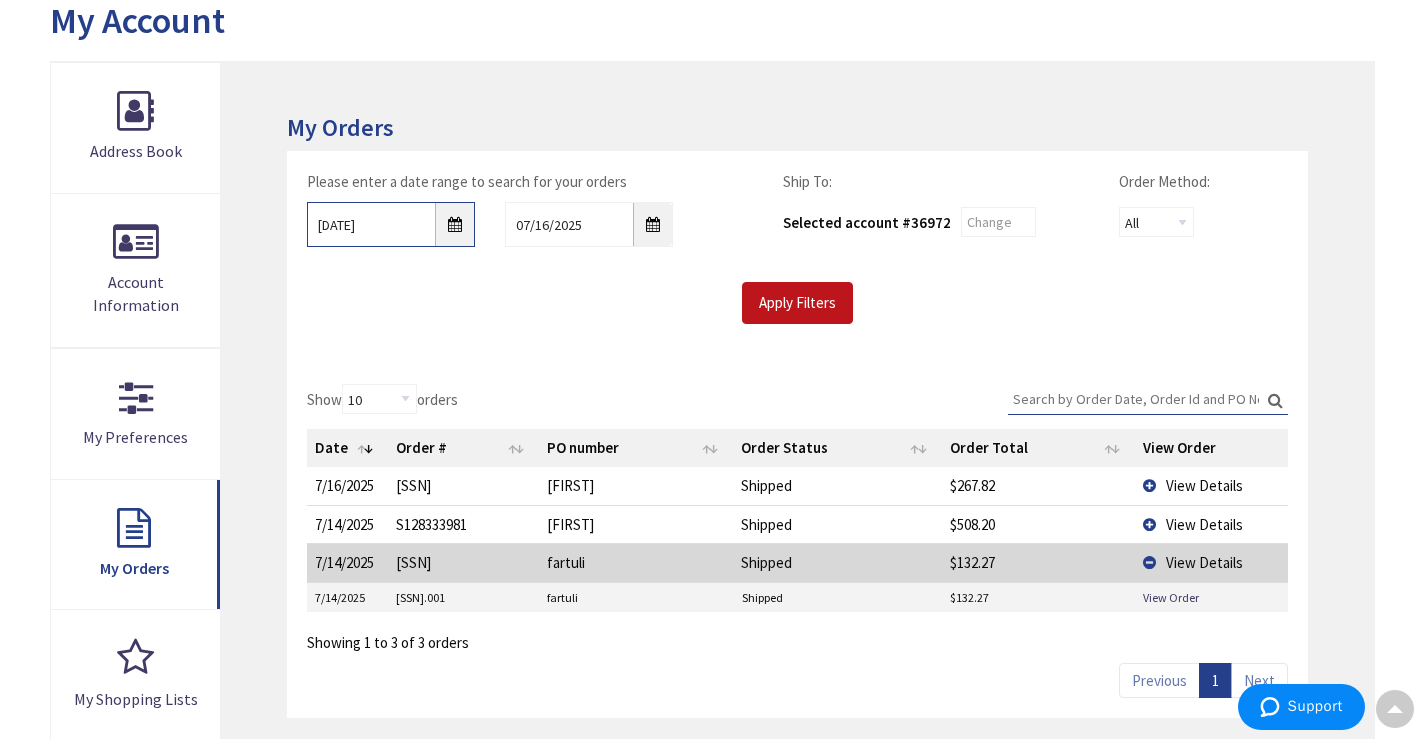 click on "07/07/2025" at bounding box center [391, 224] 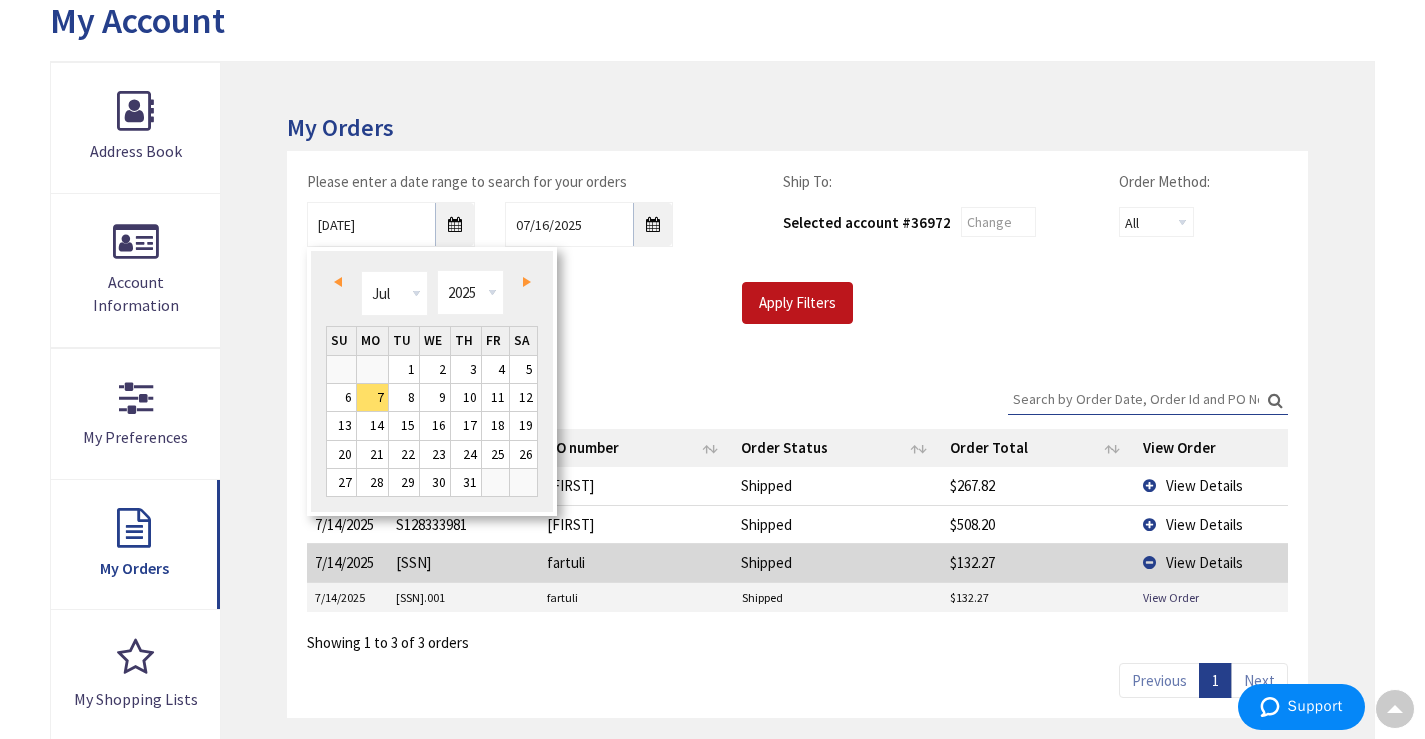 click on "Prev" at bounding box center (338, 282) 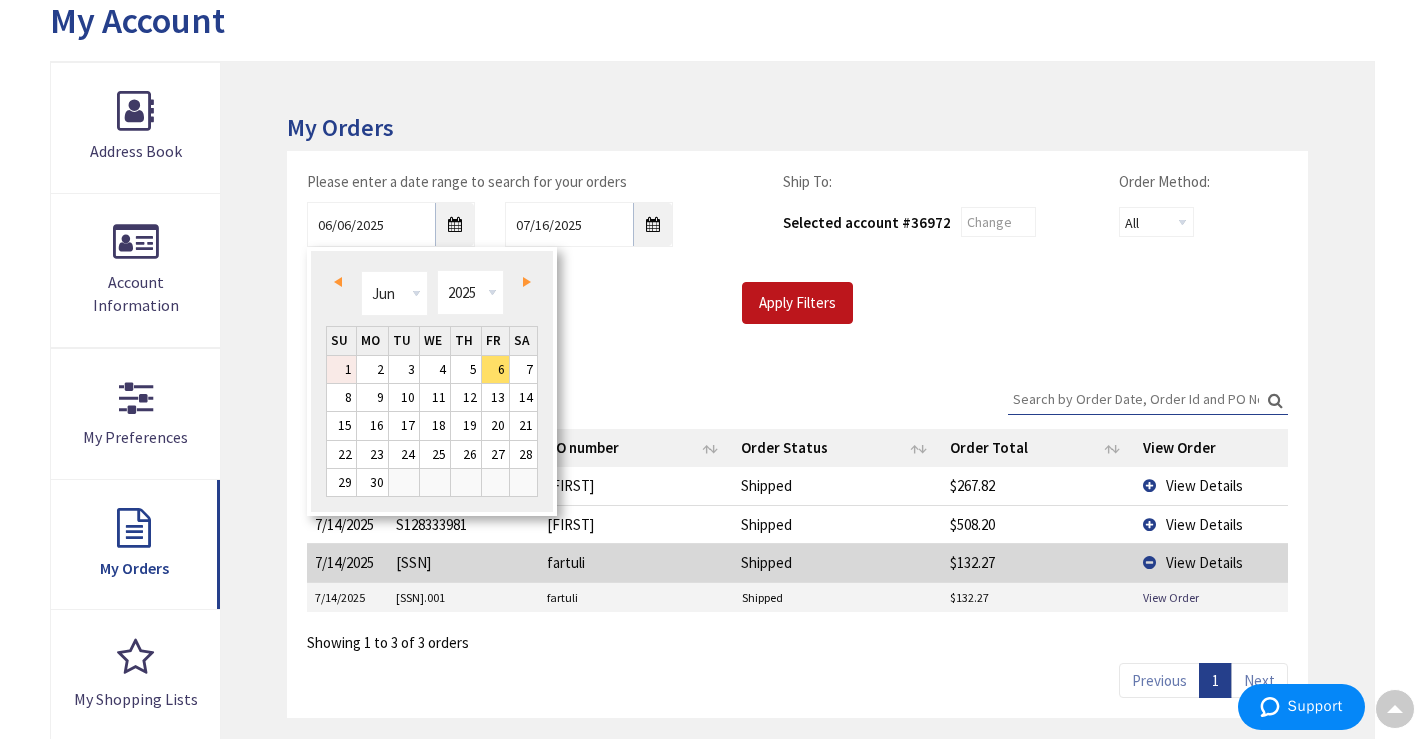 click on "1" at bounding box center [341, 369] 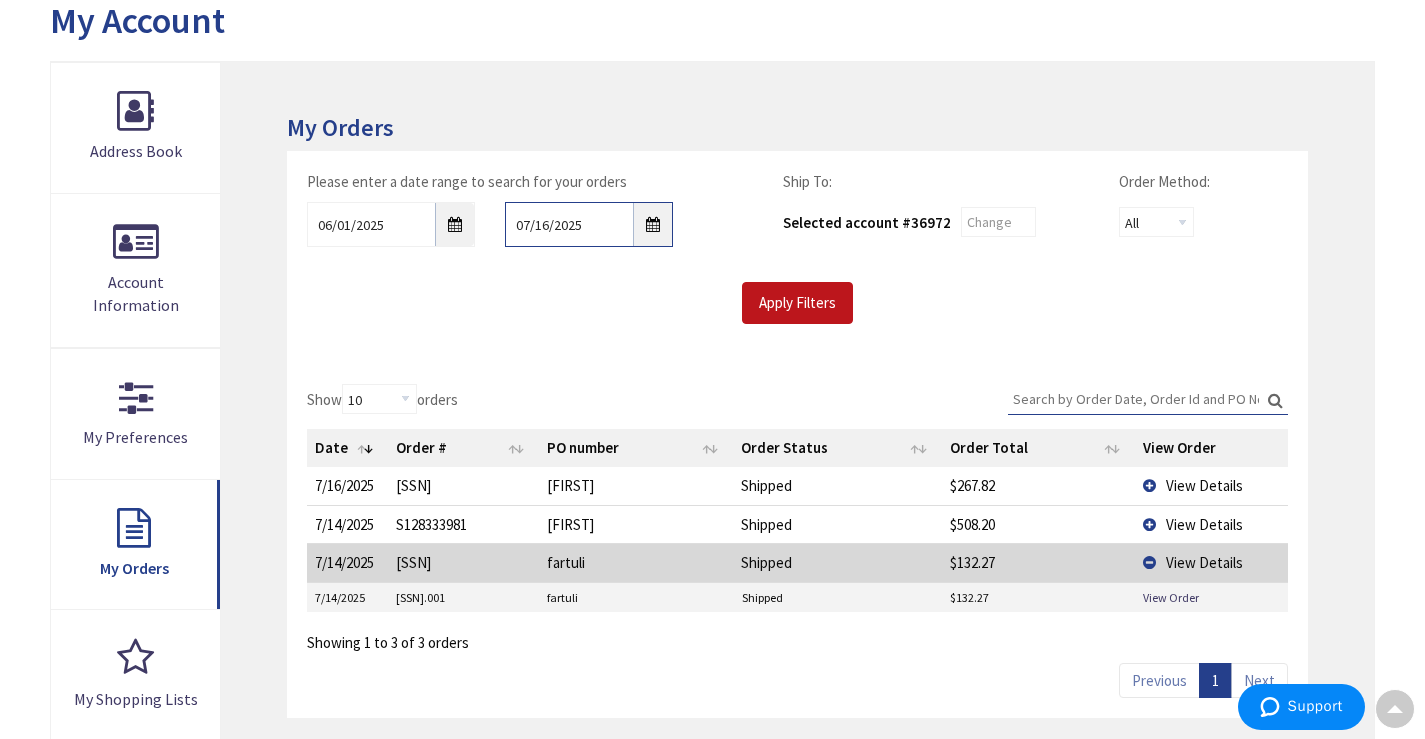 click on "07/16/2025" at bounding box center (589, 224) 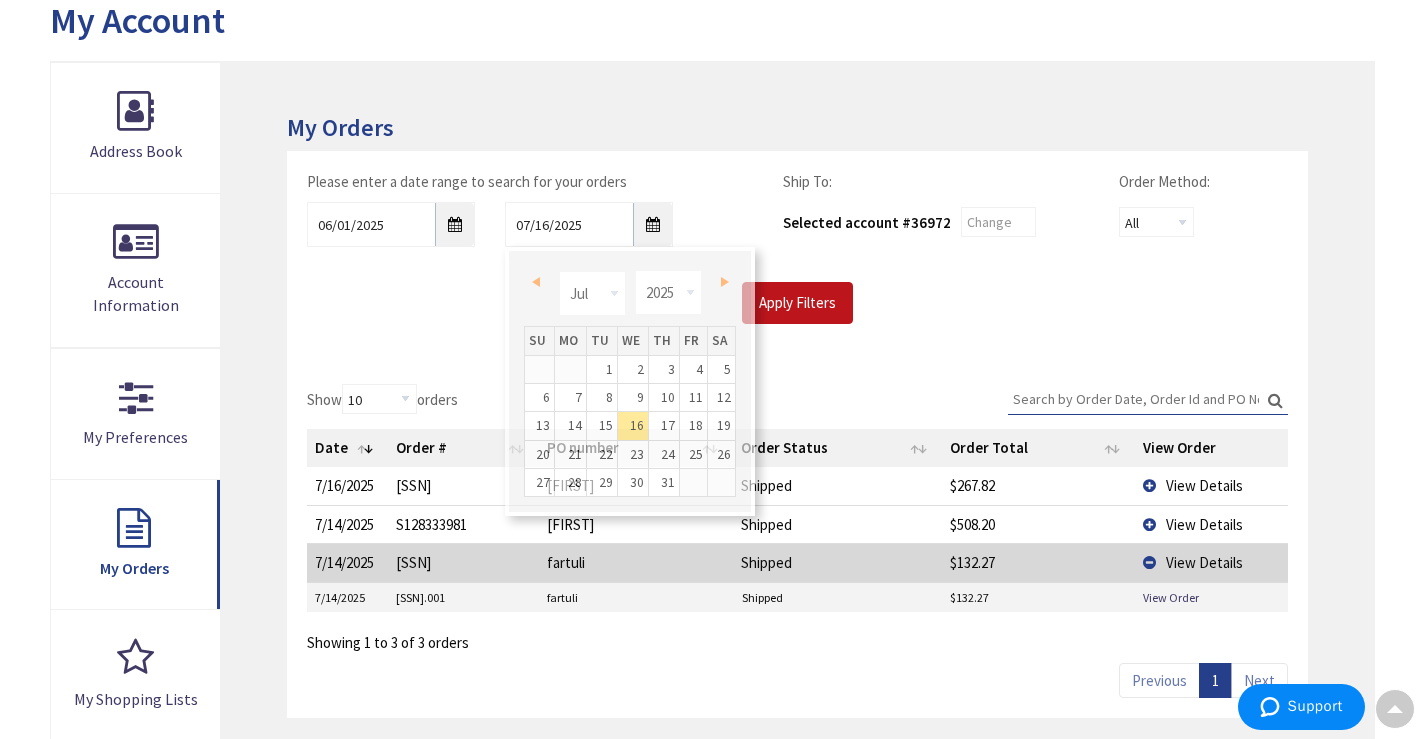 click on "Apply Filters" at bounding box center [797, 303] 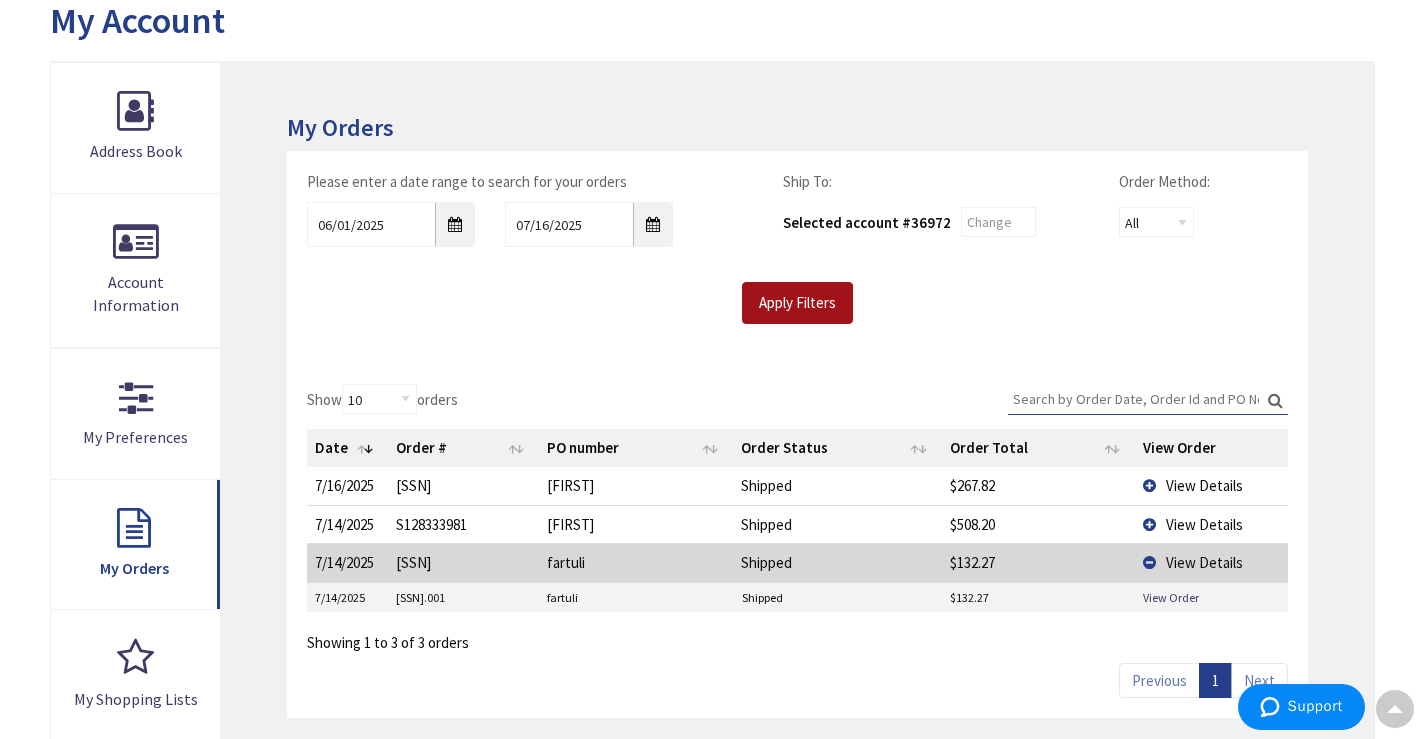 click on "Apply Filters" at bounding box center (797, 303) 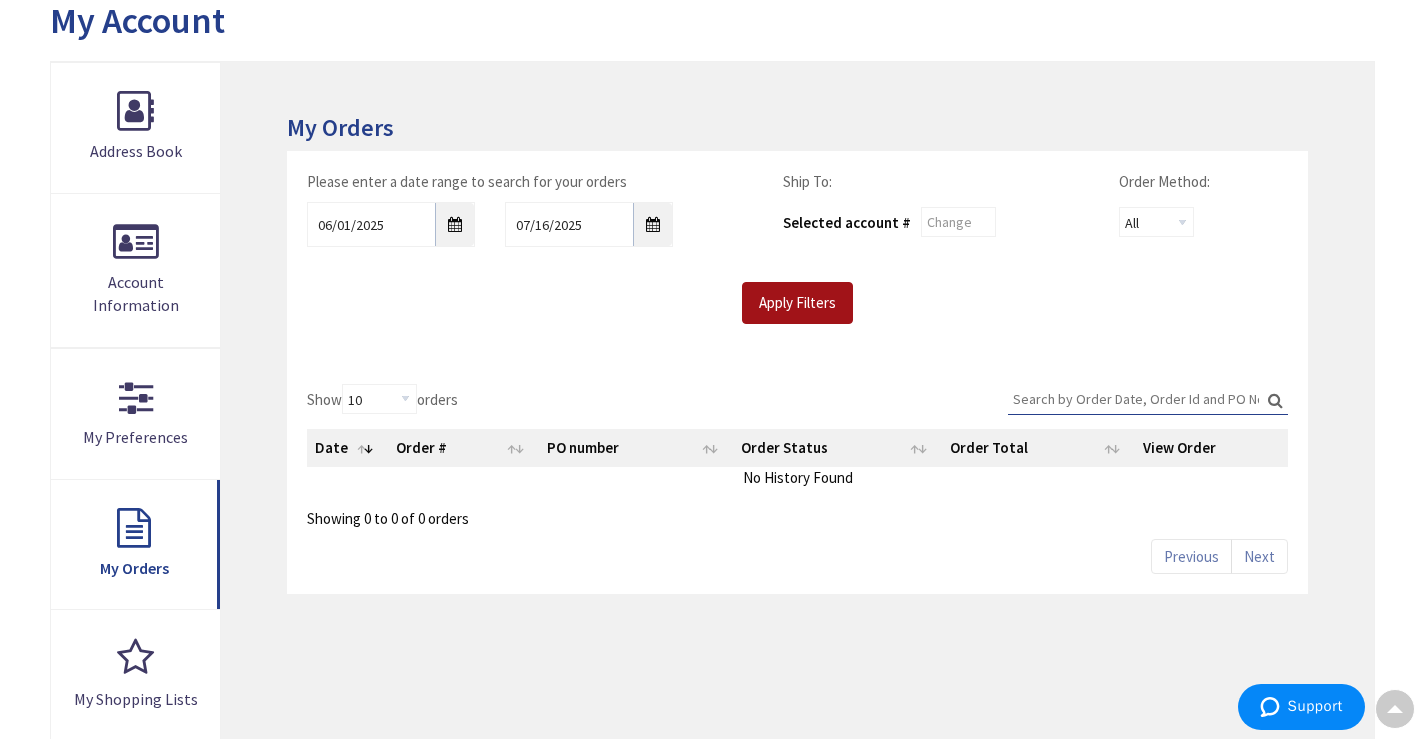click on "Apply Filters" at bounding box center [797, 303] 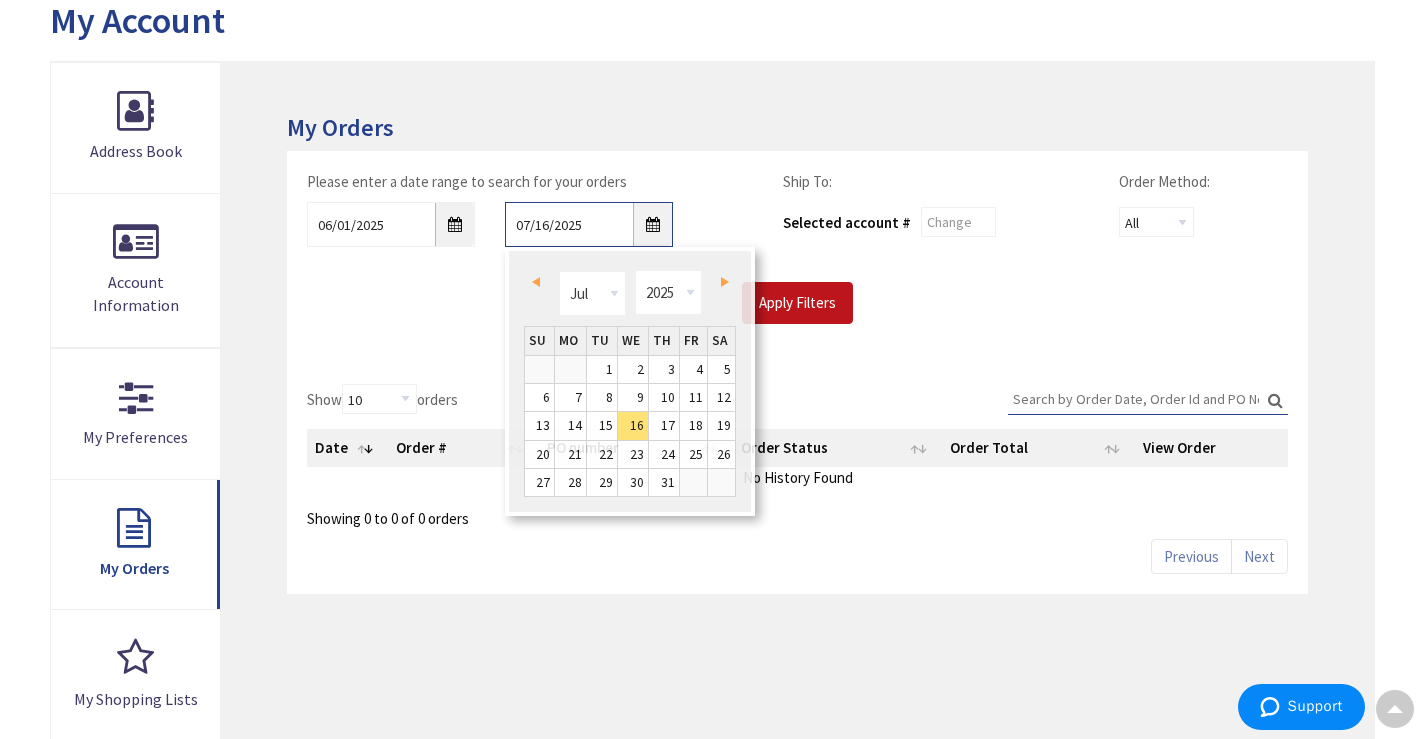 click on "07/16/2025" at bounding box center [589, 224] 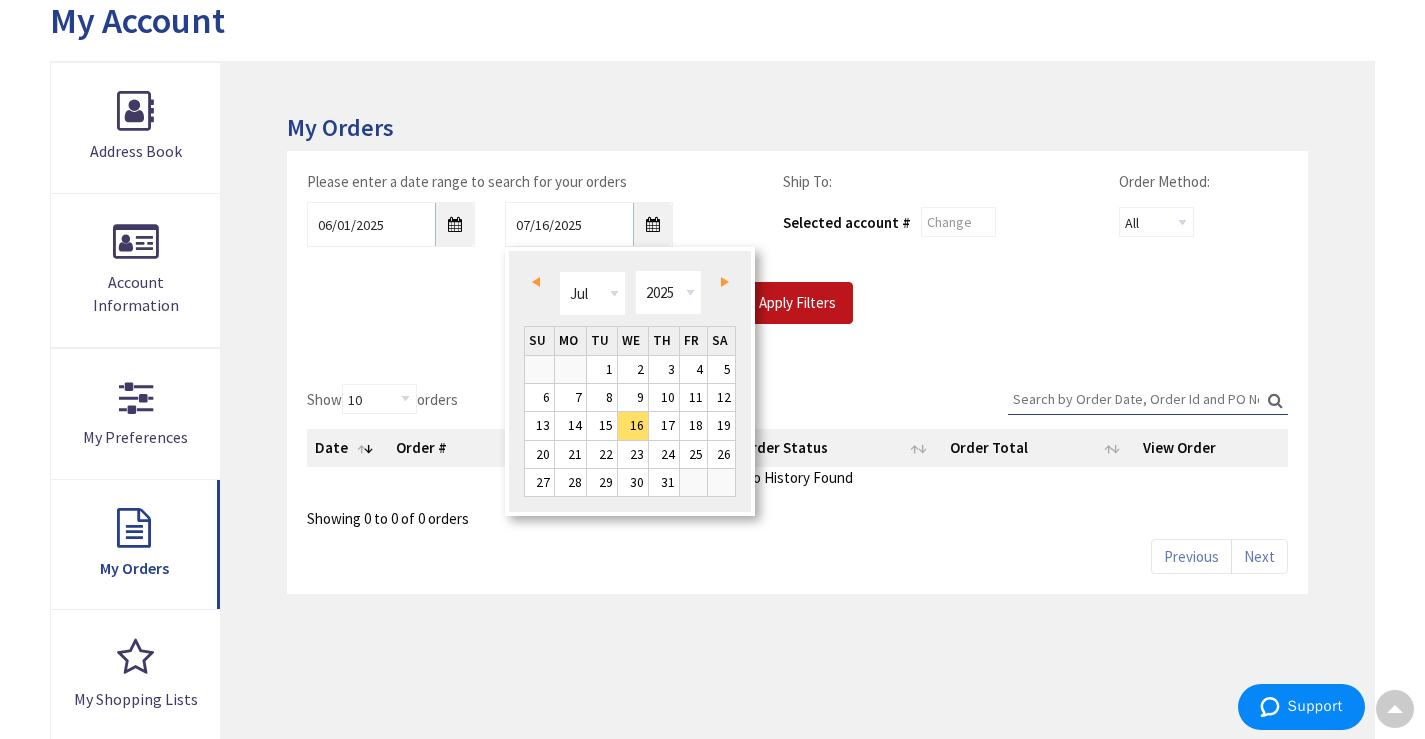 click on "Prev" at bounding box center (539, 281) 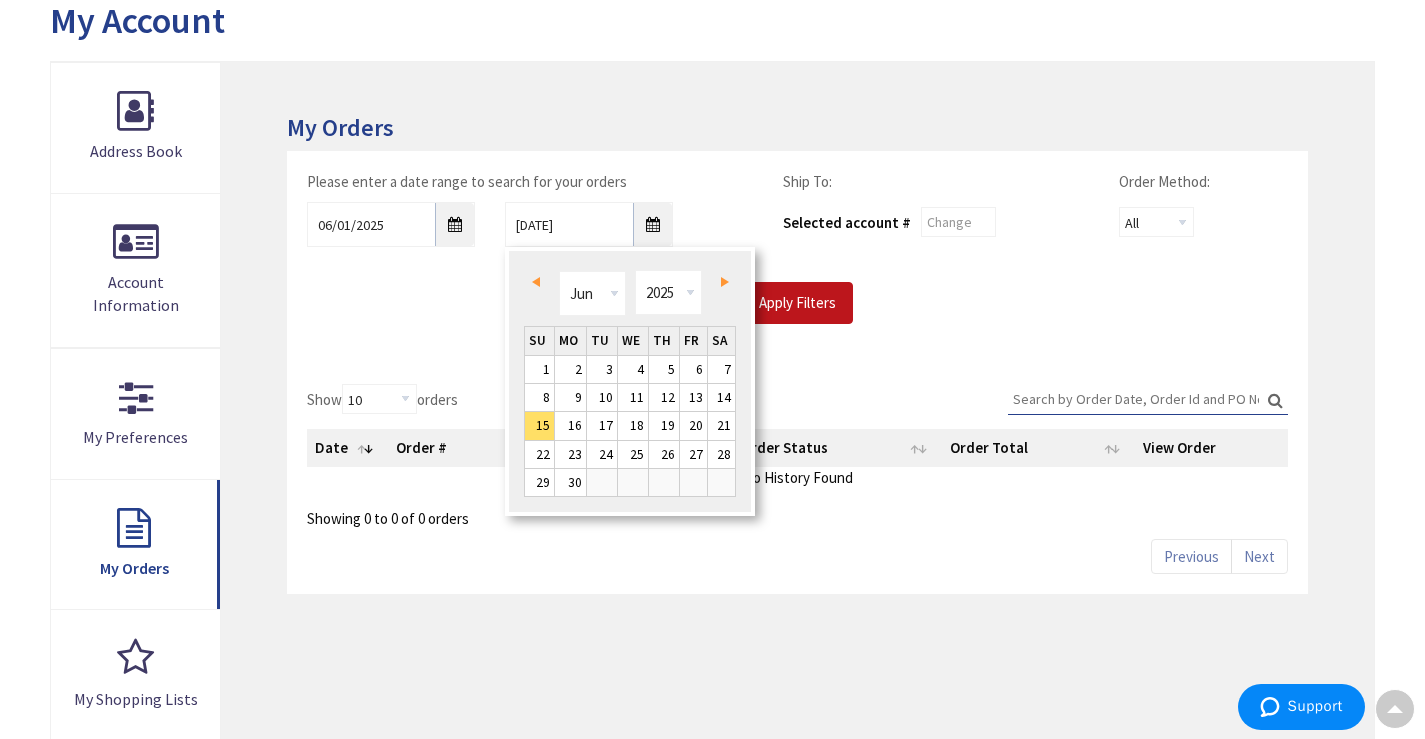 click on "Next" at bounding box center (725, 282) 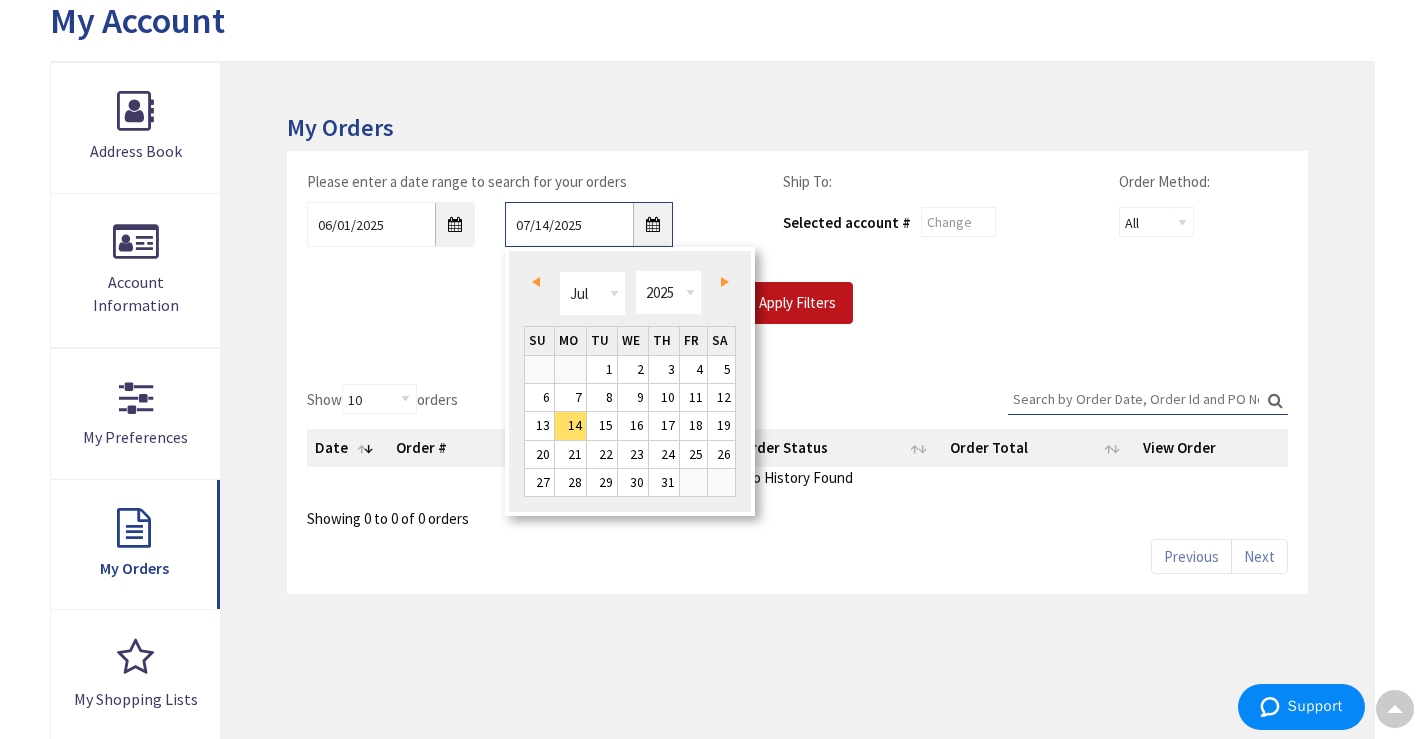 click on "07/14/2025" at bounding box center [589, 224] 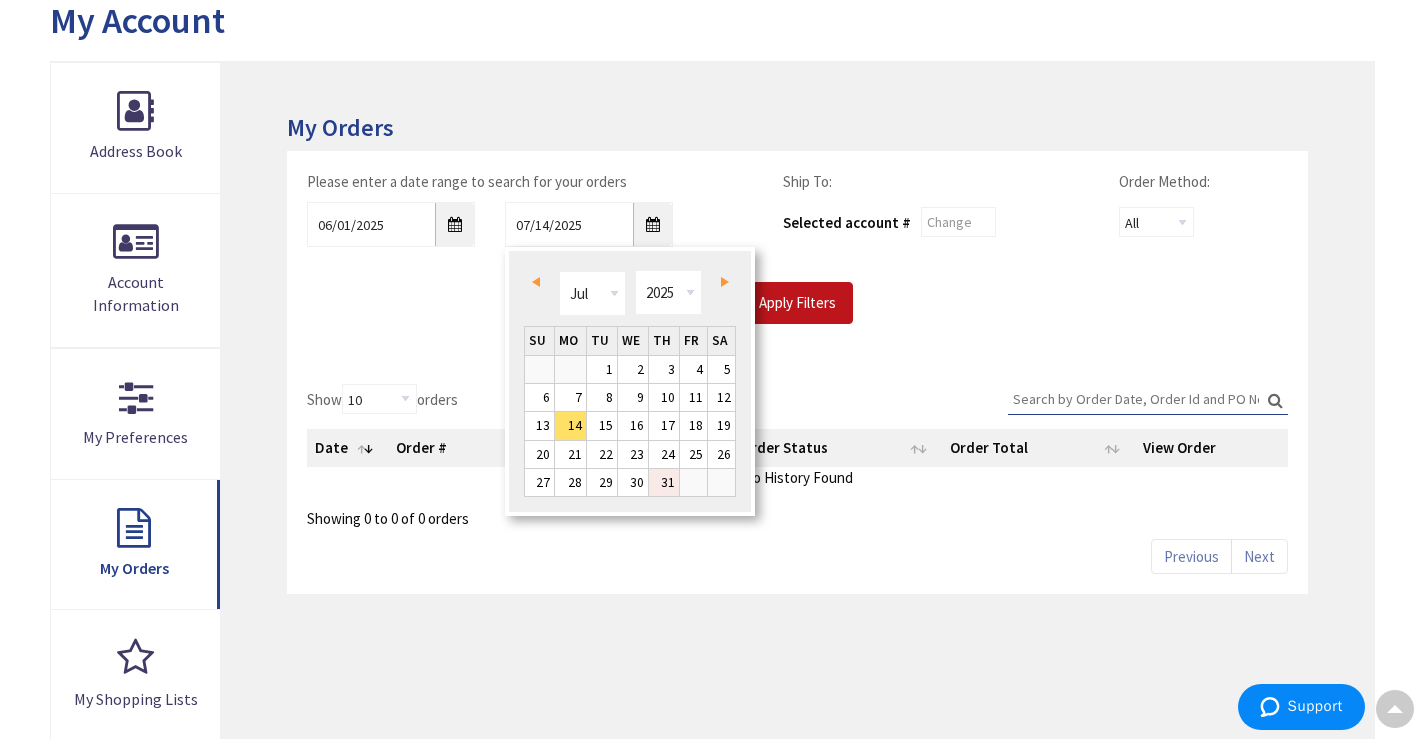 click on "31" at bounding box center [664, 482] 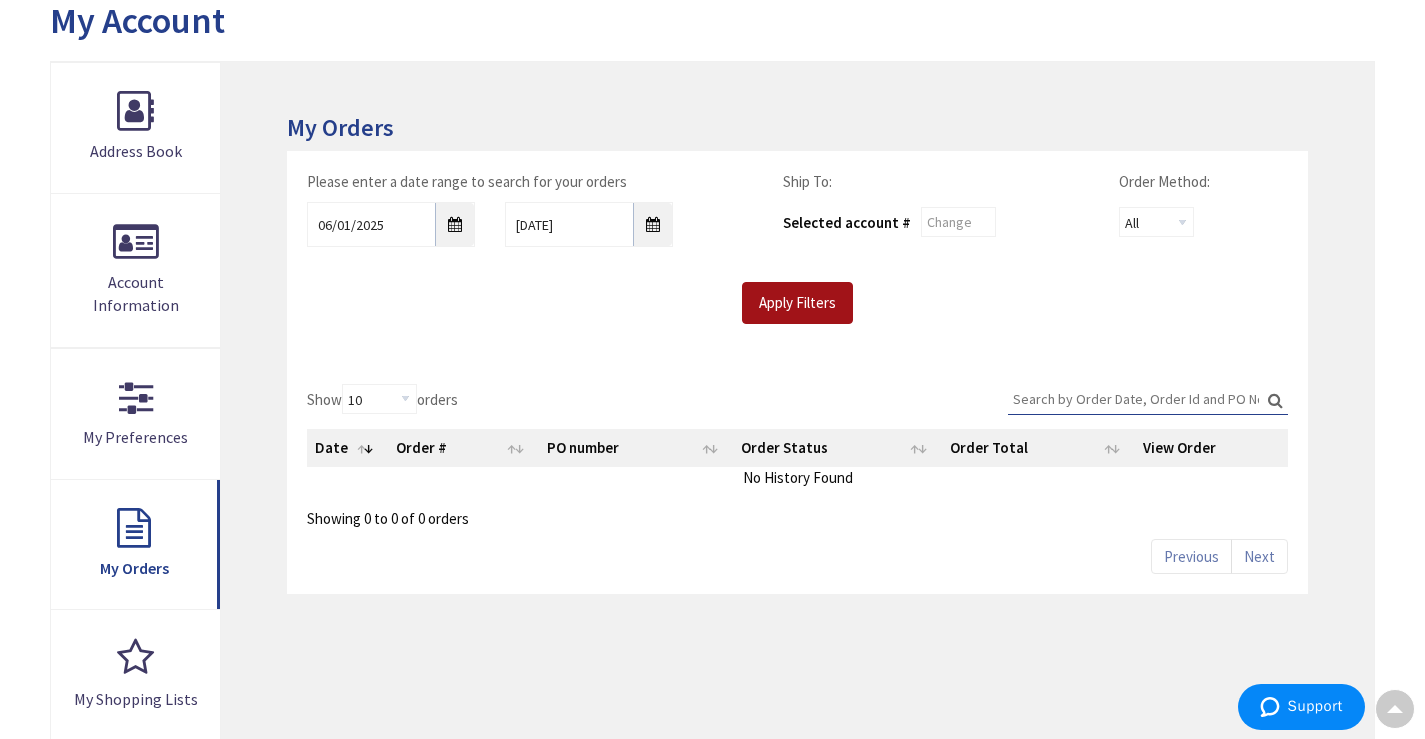 click on "Apply Filters" at bounding box center [797, 303] 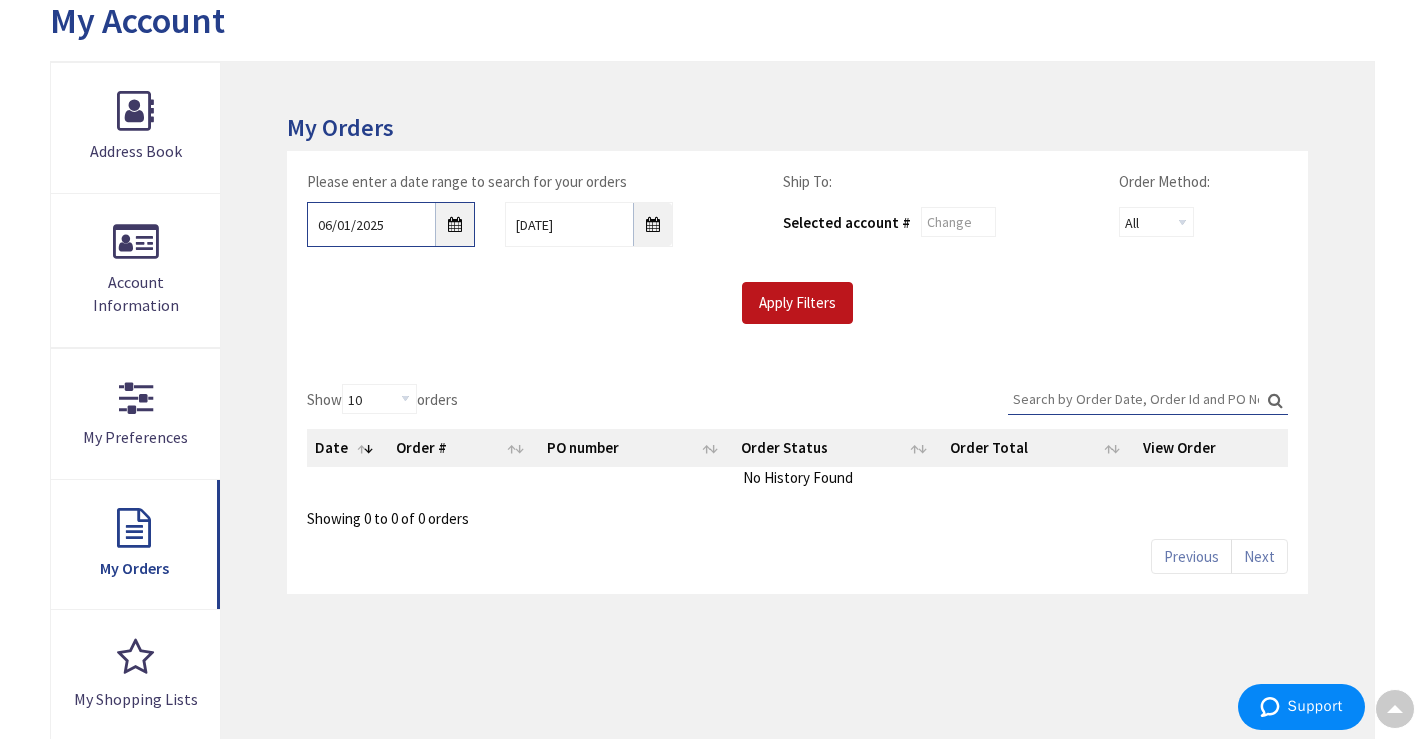 click on "06/01/2025" at bounding box center [391, 224] 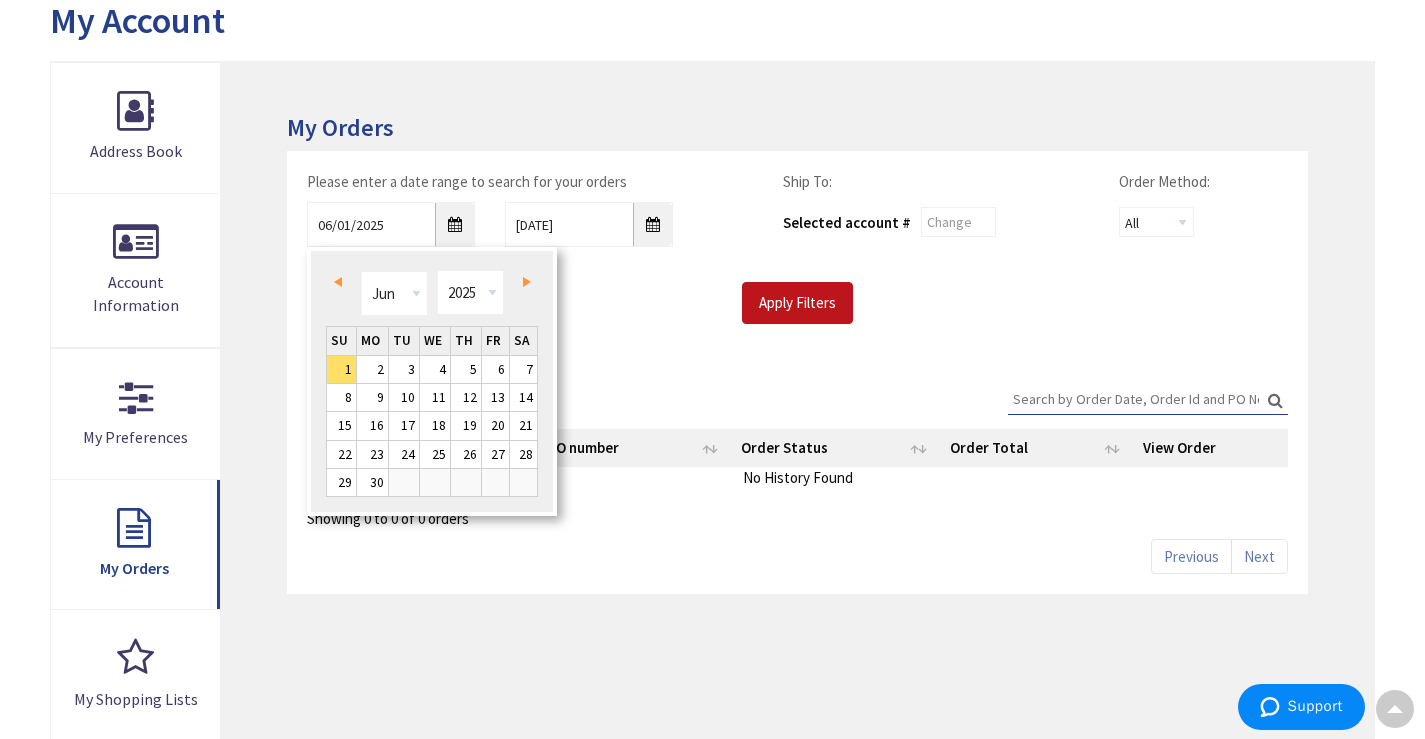 click on "Prev" at bounding box center [341, 281] 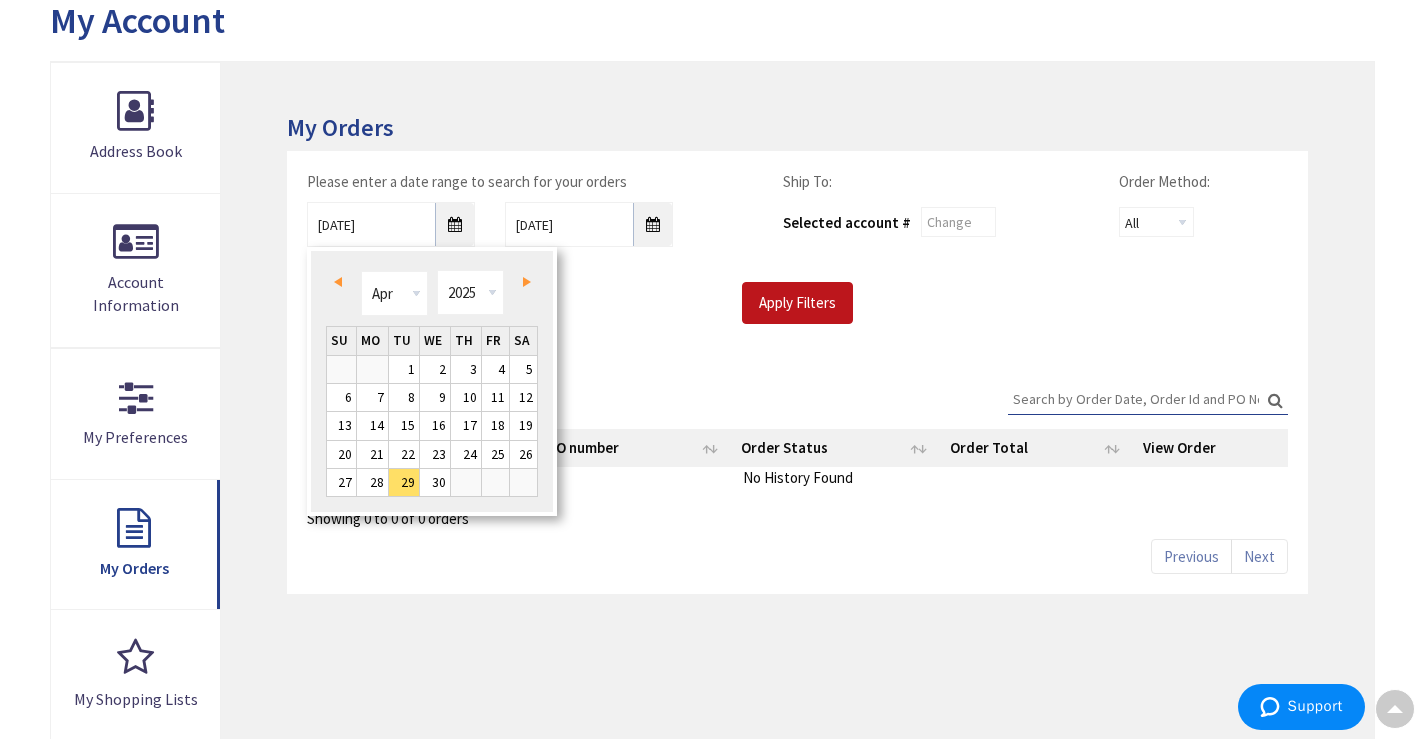 click on "Next" at bounding box center [527, 282] 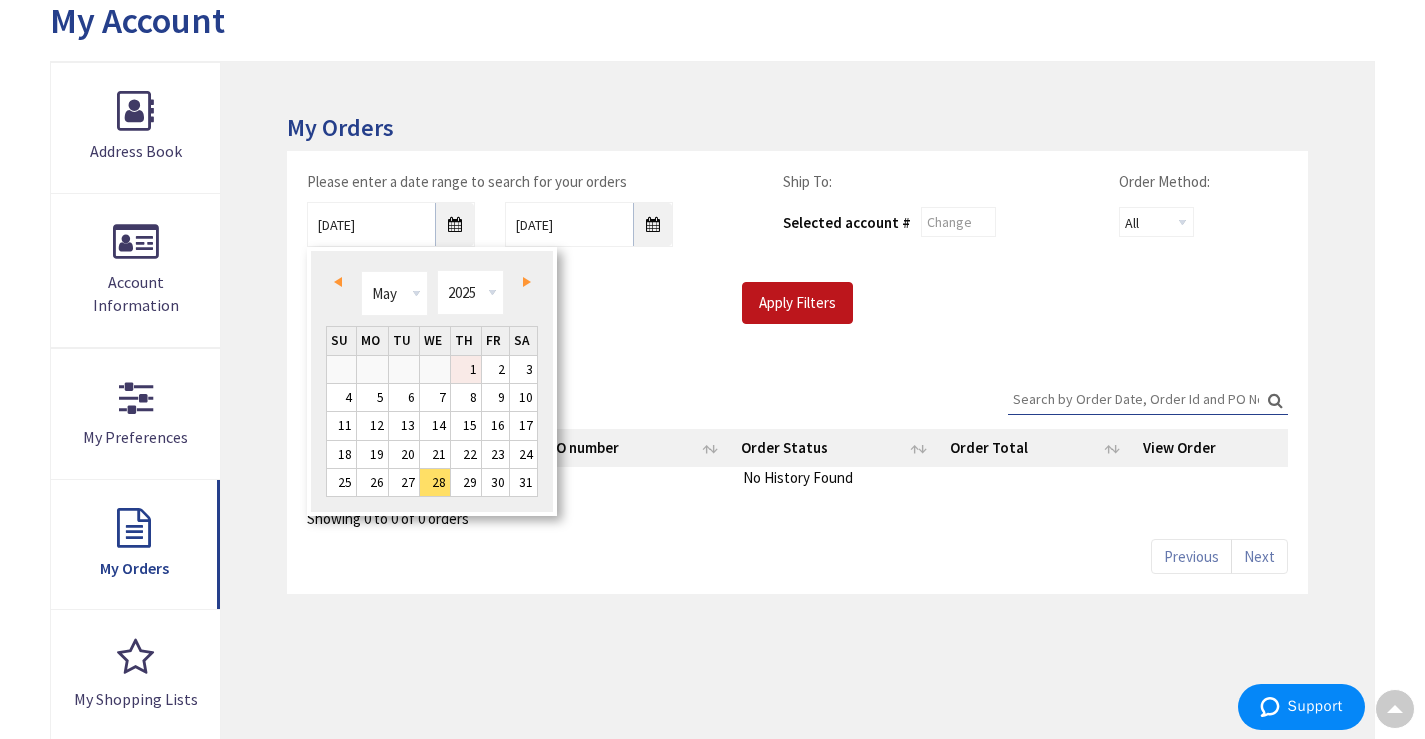 click on "1" at bounding box center (466, 369) 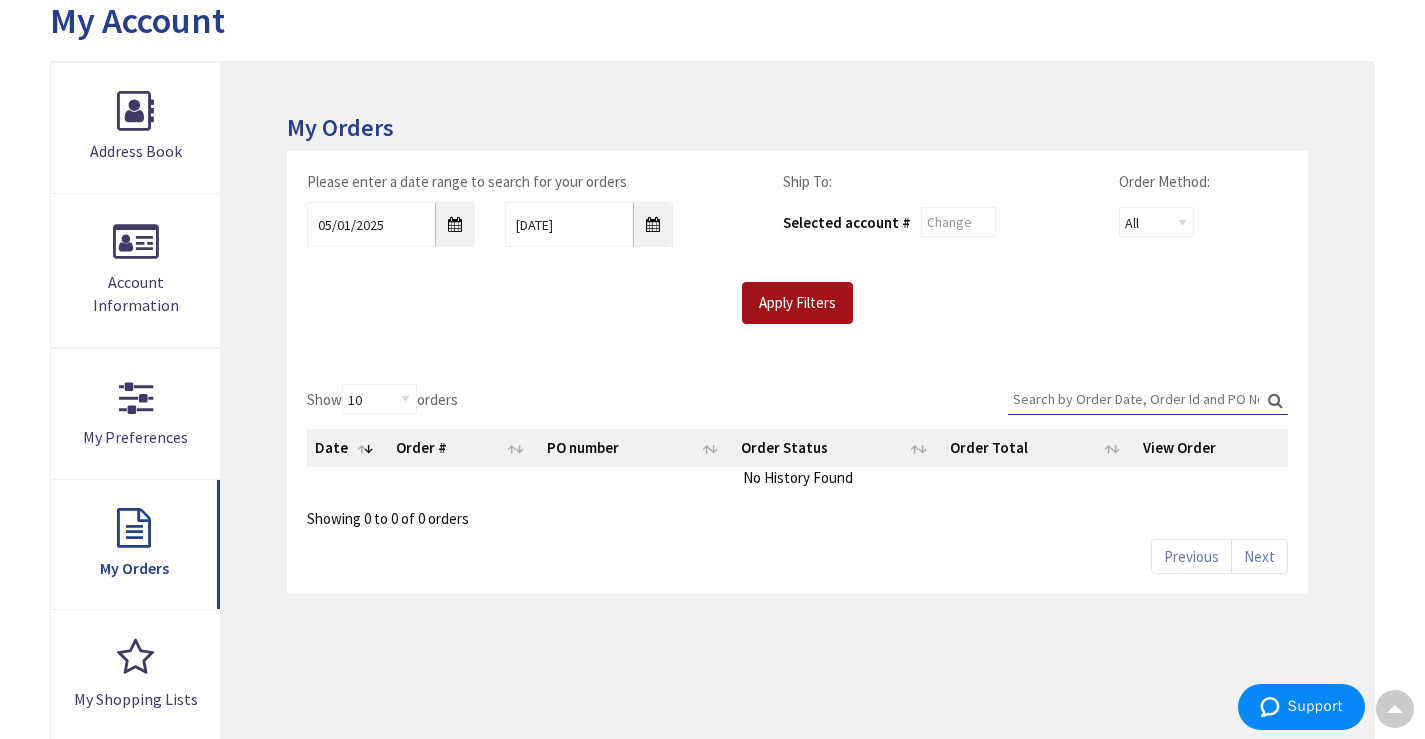 click on "Apply Filters" at bounding box center (797, 303) 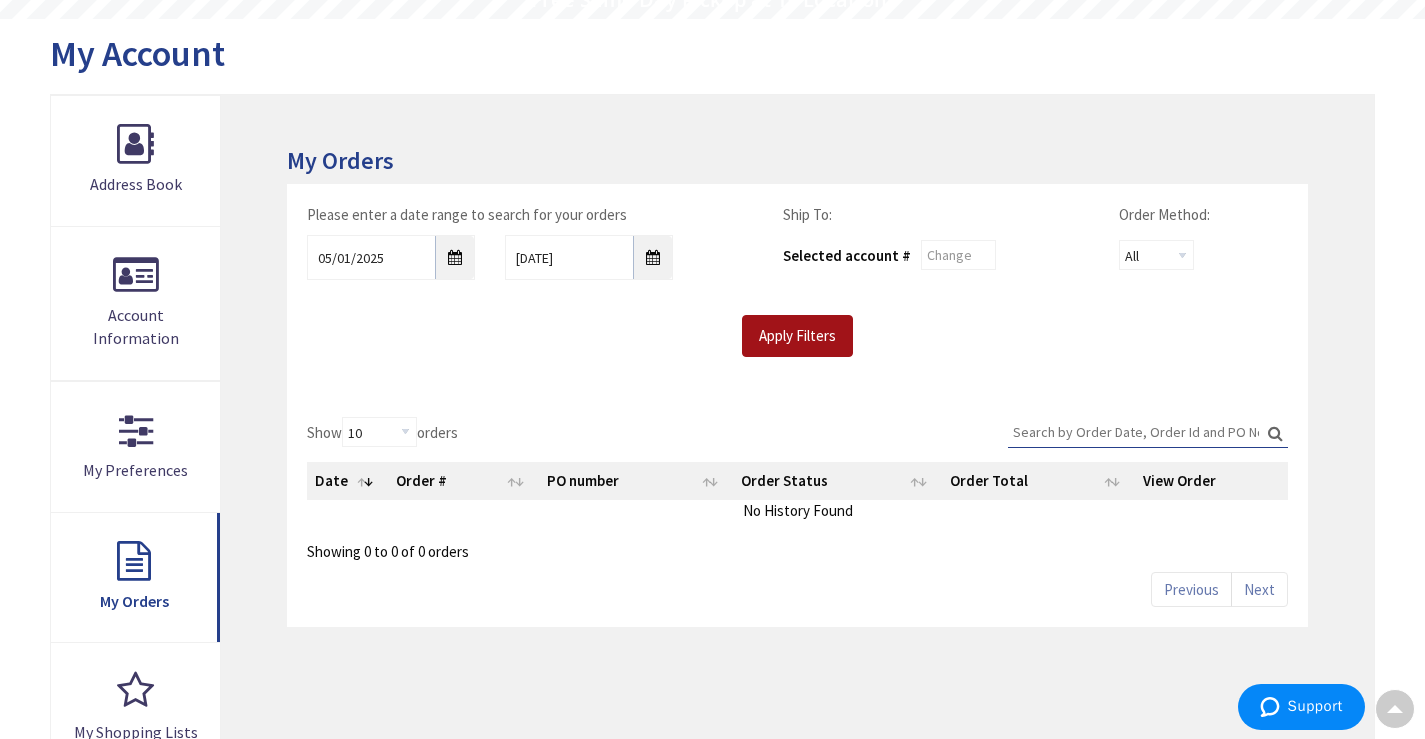 scroll, scrollTop: 0, scrollLeft: 0, axis: both 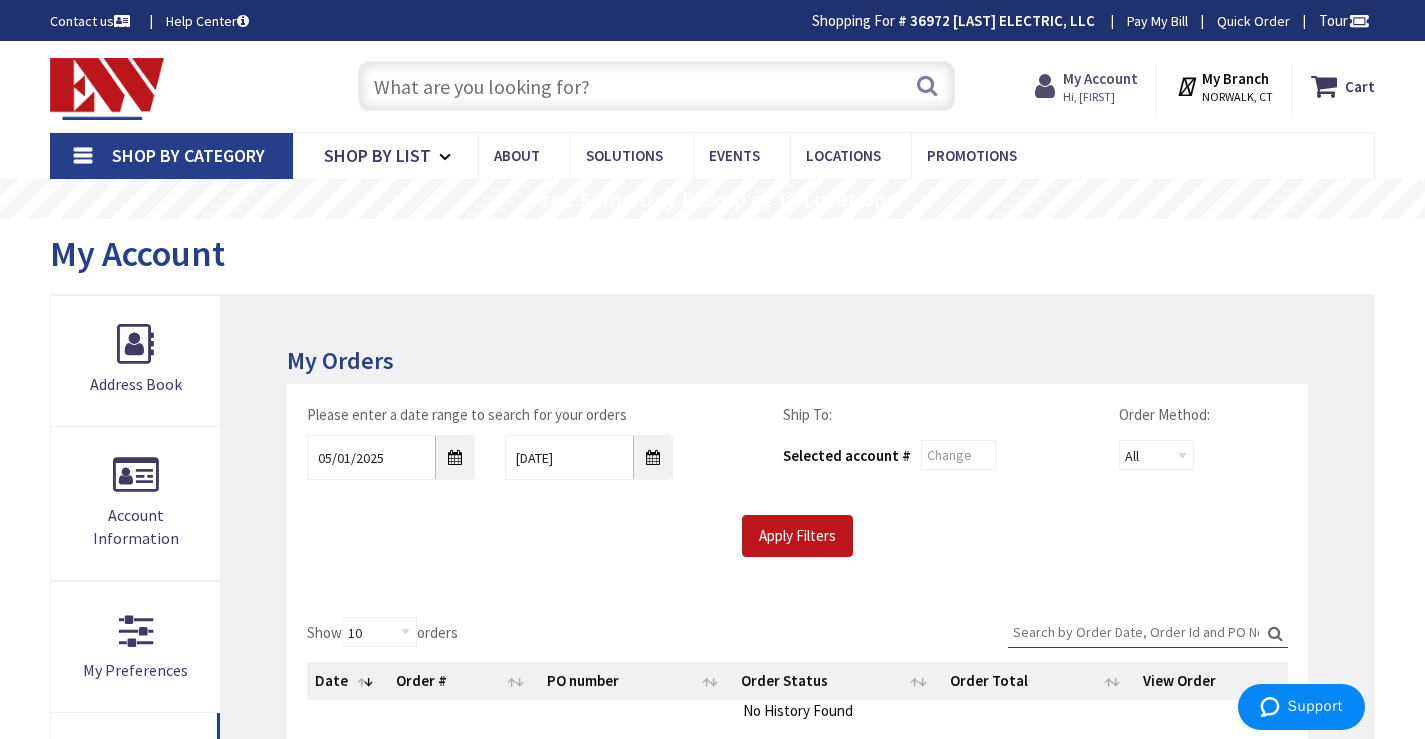 click on "My Account" at bounding box center (1100, 78) 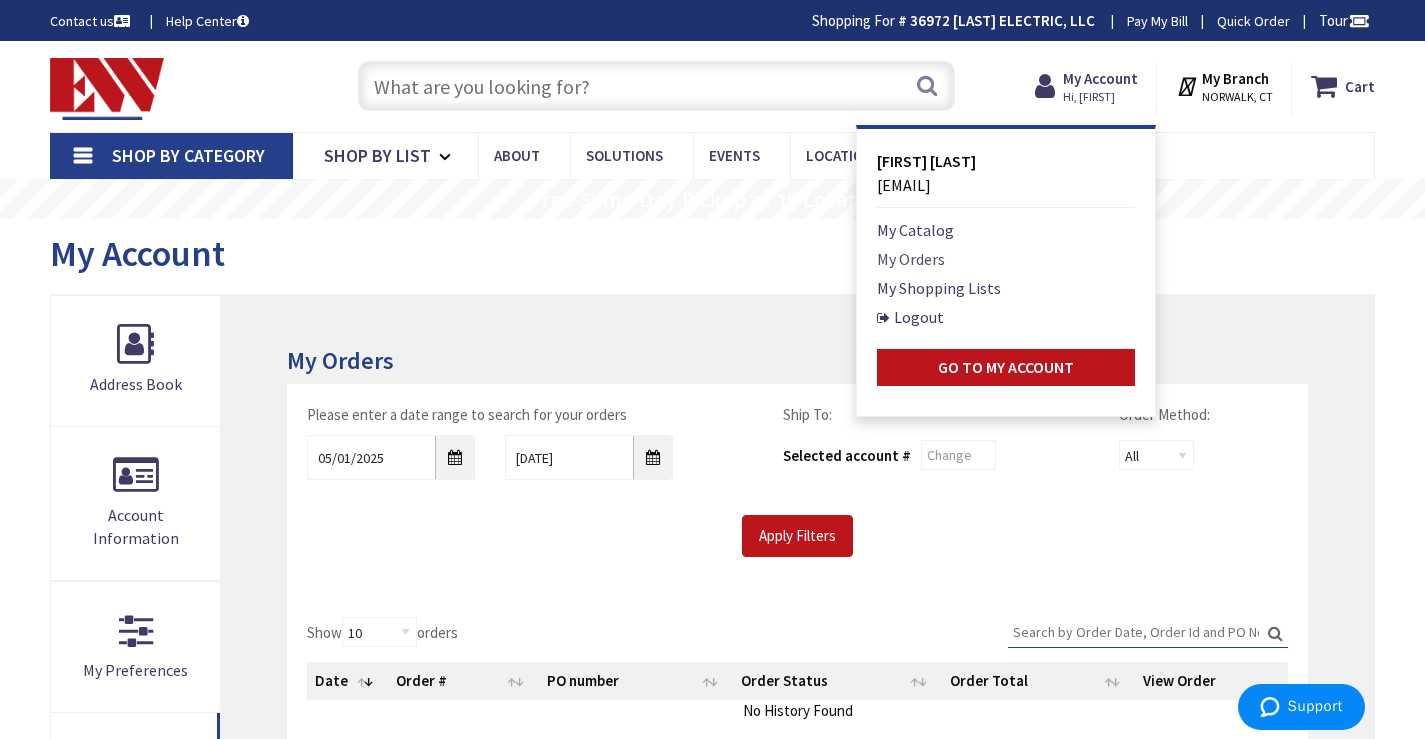 click on "My Orders" at bounding box center (911, 259) 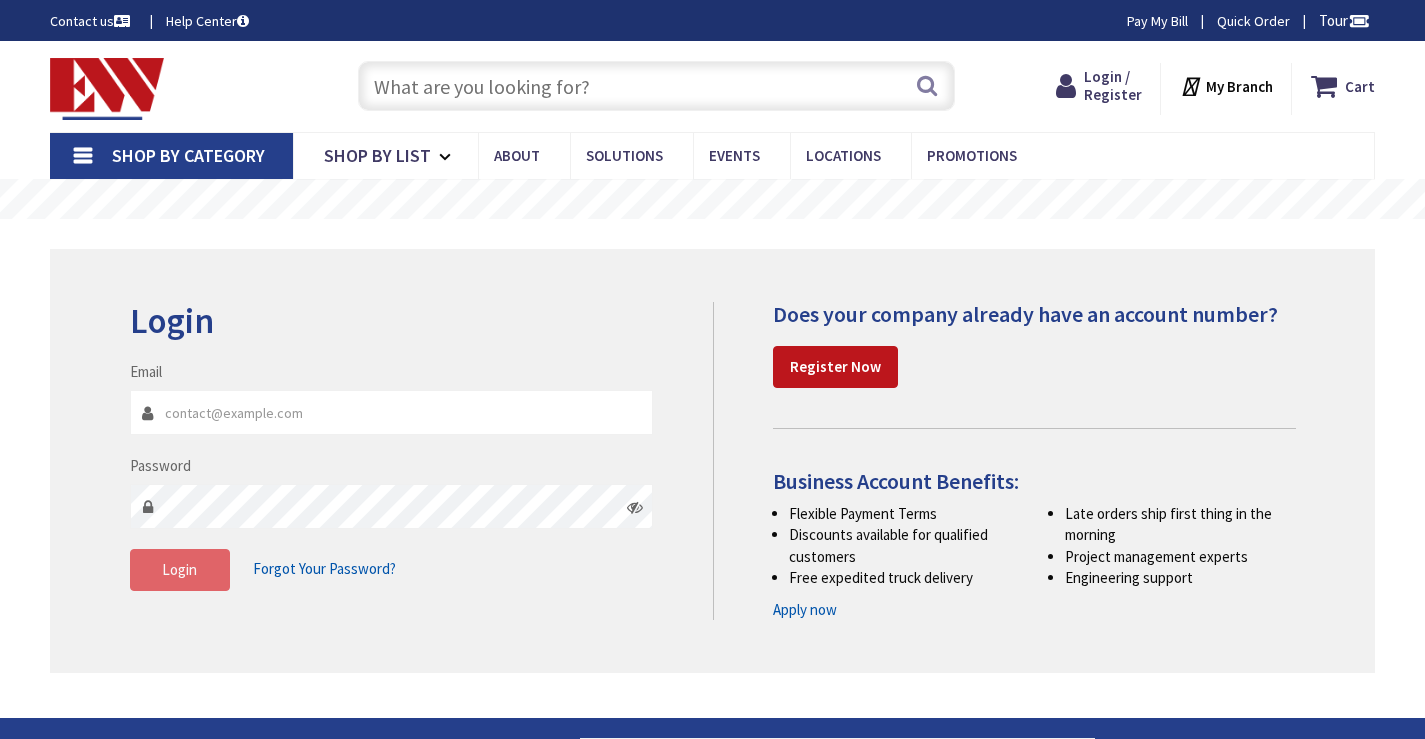type on "[LOCATION], [NUMBER] [STATE]-[NUMBER], [CITY], [STATE] [POSTAL_CODE], [COUNTRY]" 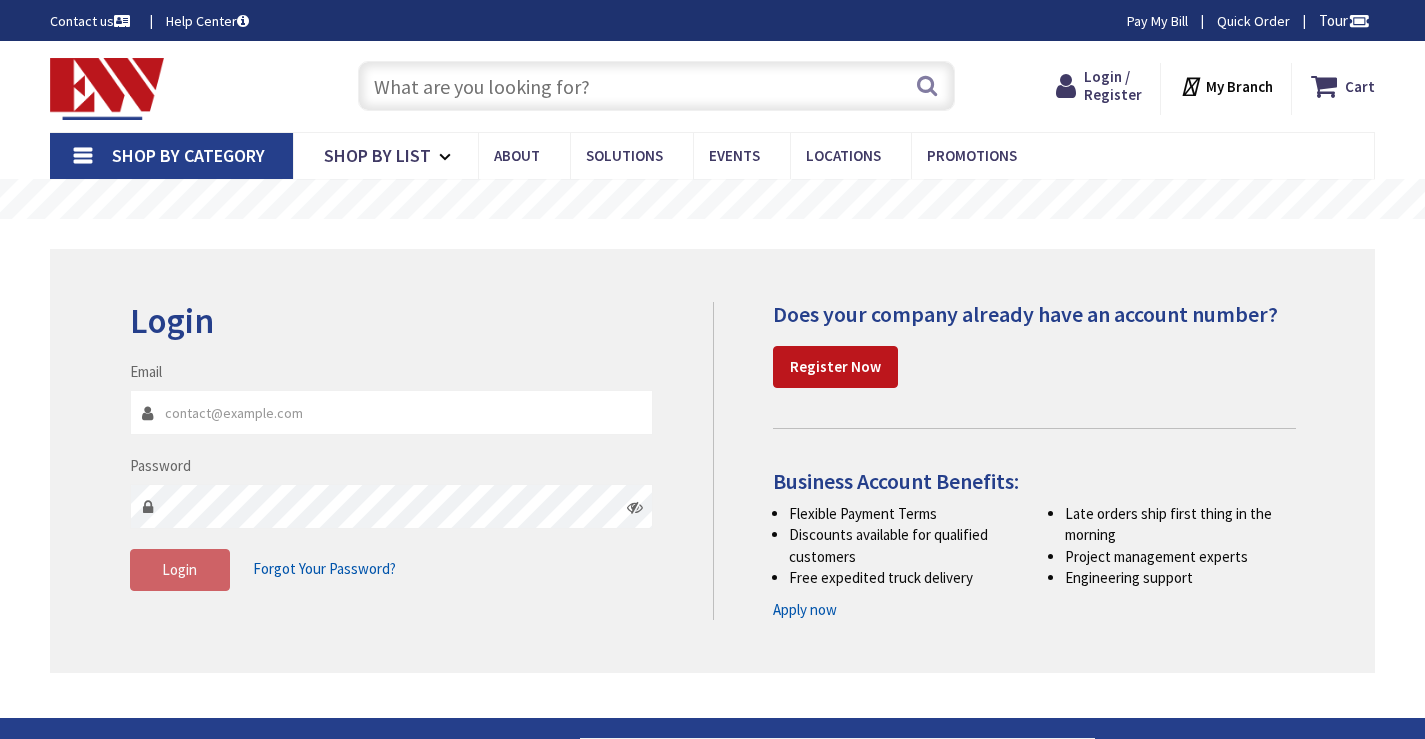 scroll, scrollTop: 0, scrollLeft: 0, axis: both 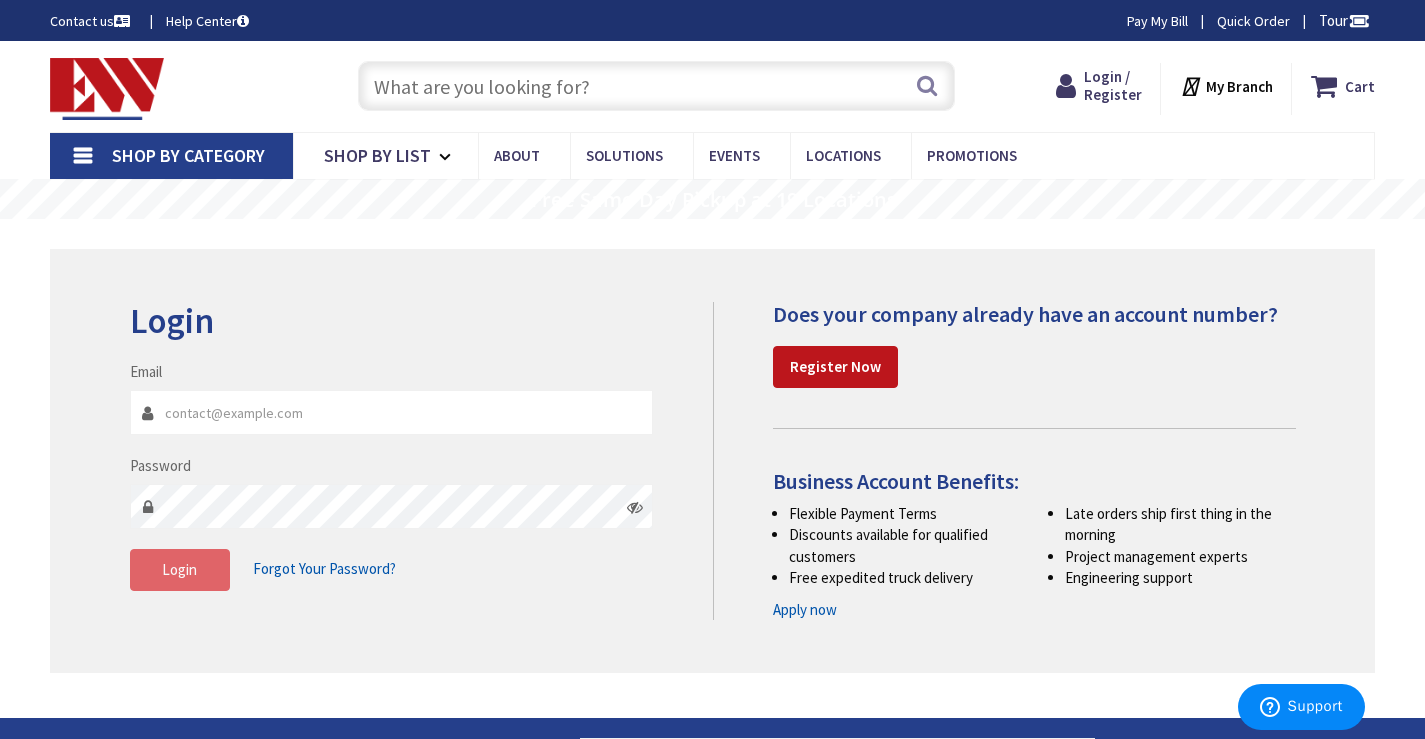 type on "[EMAIL]" 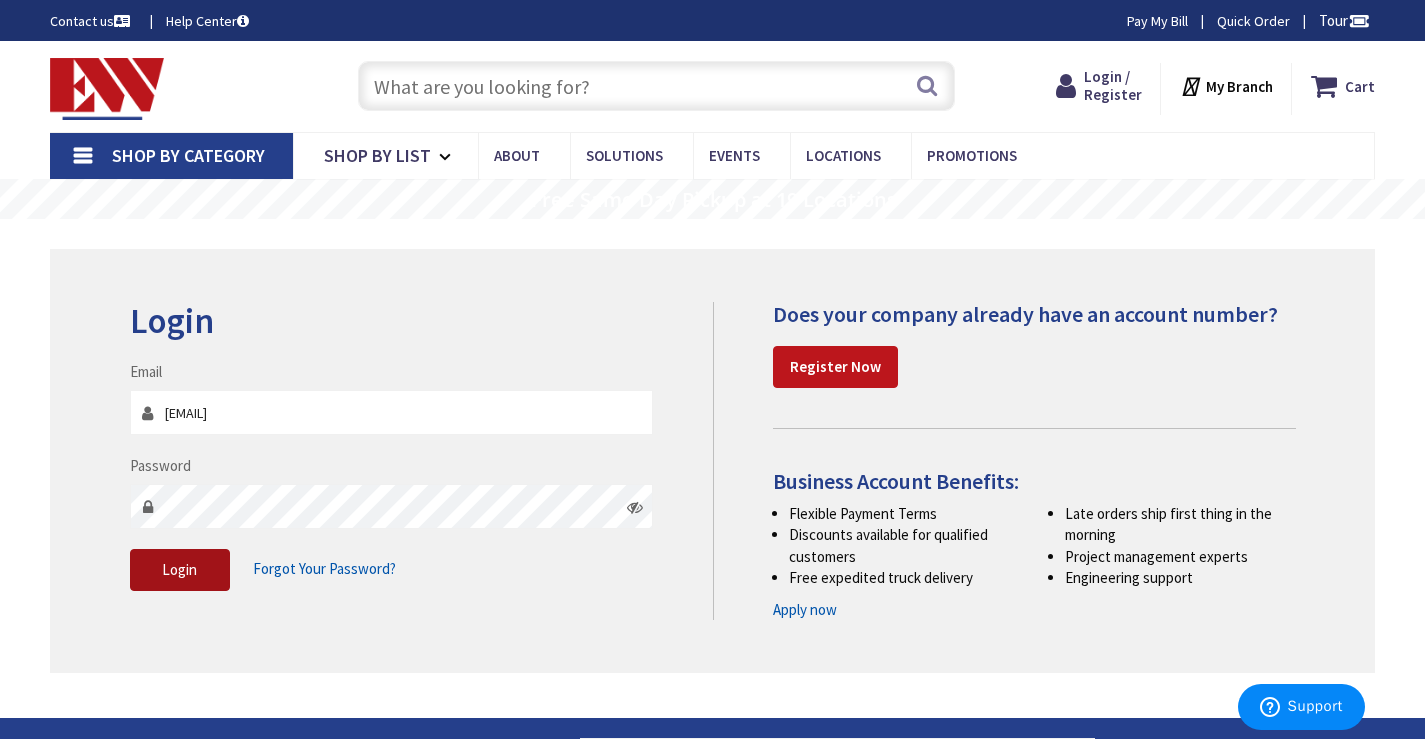click on "Login" at bounding box center (179, 569) 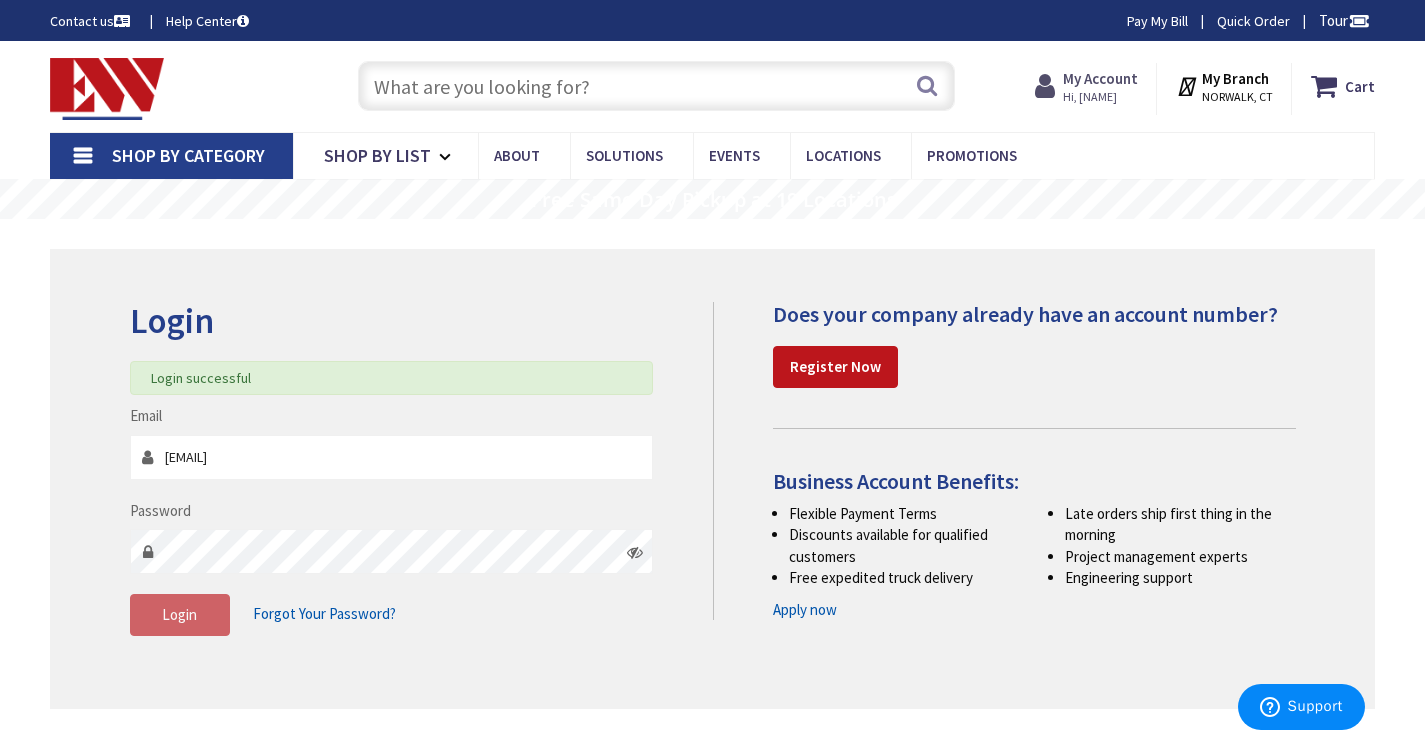 click on "Hi, [FIRST]" at bounding box center [1100, 97] 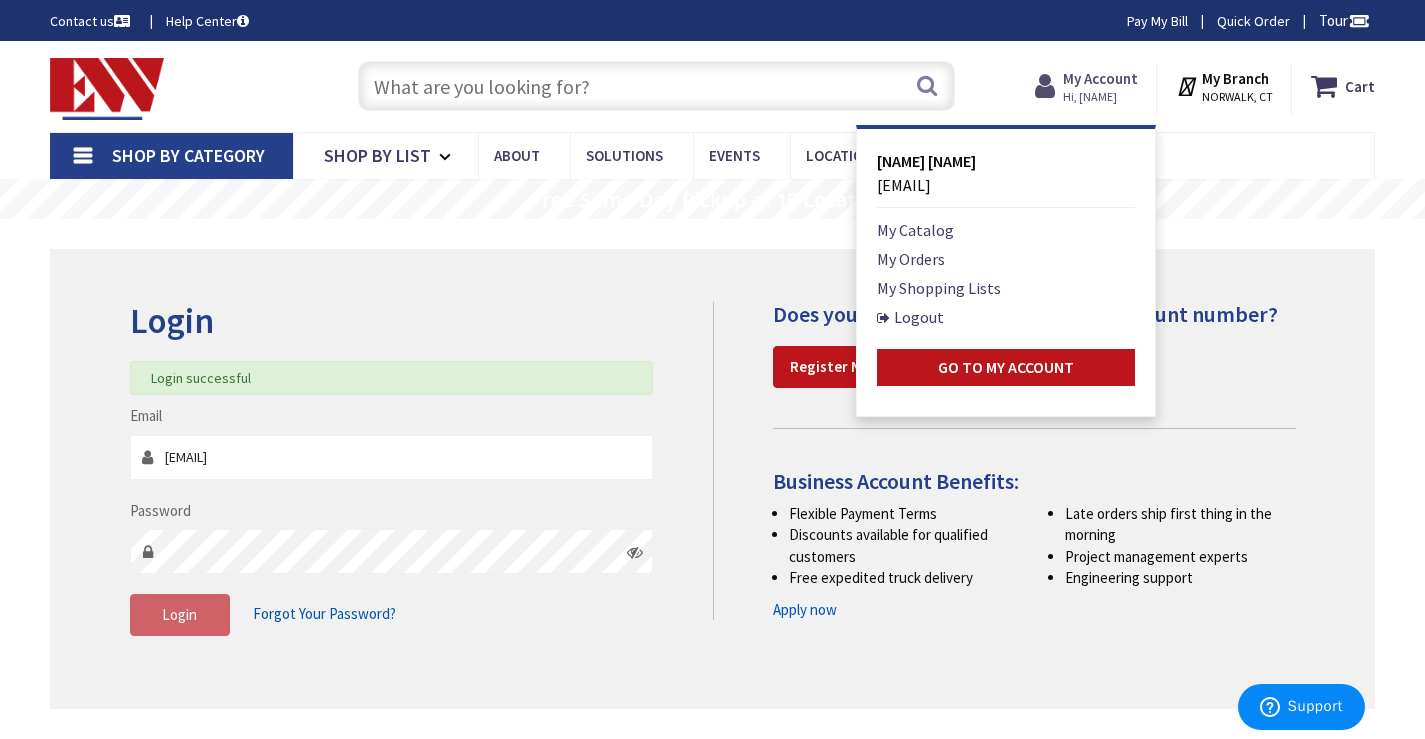 scroll, scrollTop: 0, scrollLeft: 0, axis: both 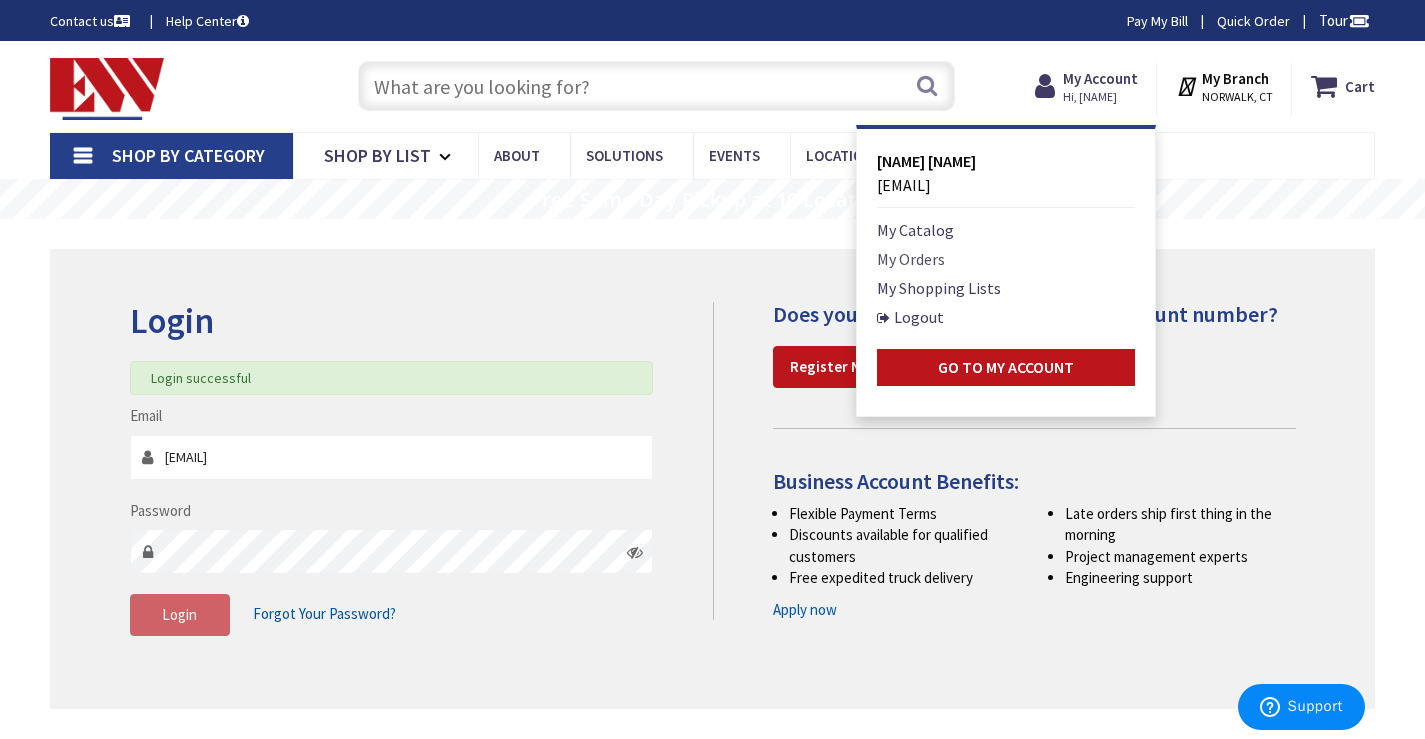 click on "My Orders" at bounding box center [911, 259] 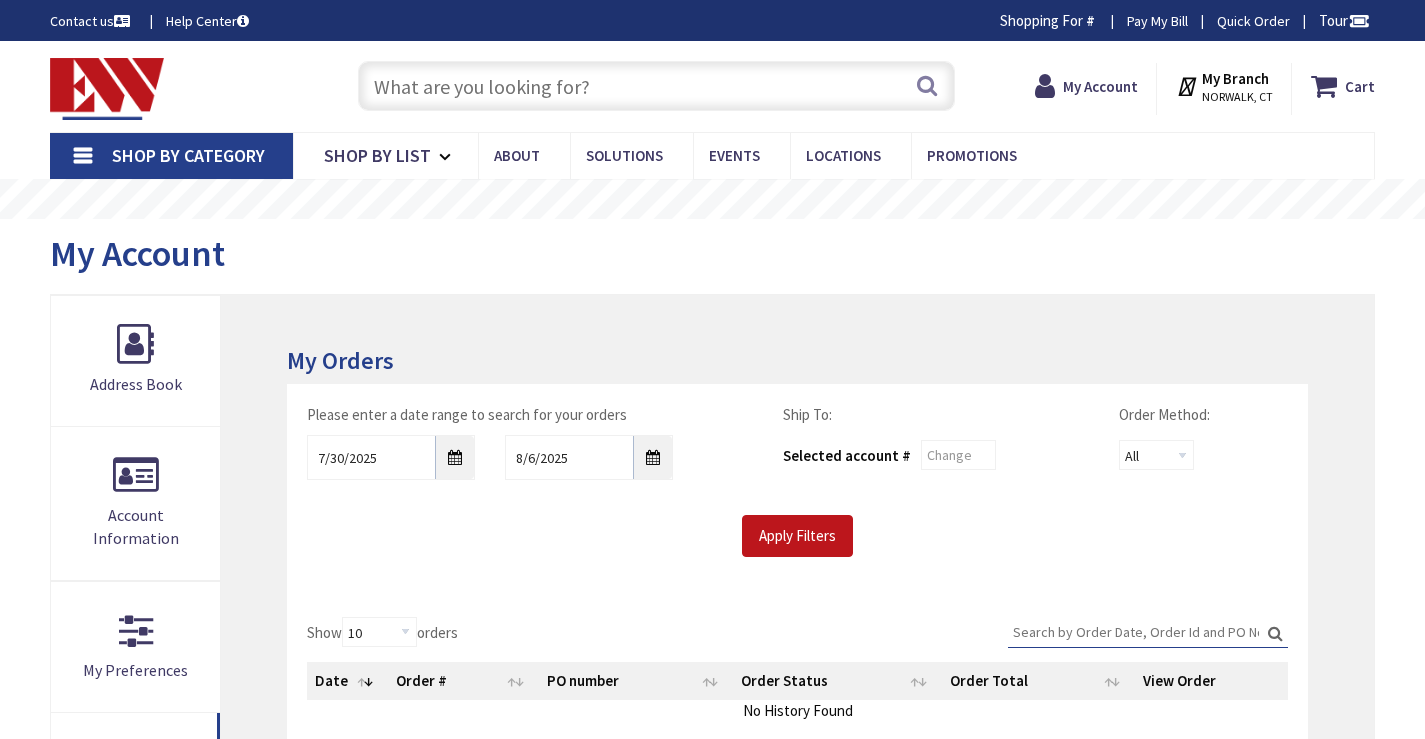scroll, scrollTop: 0, scrollLeft: 0, axis: both 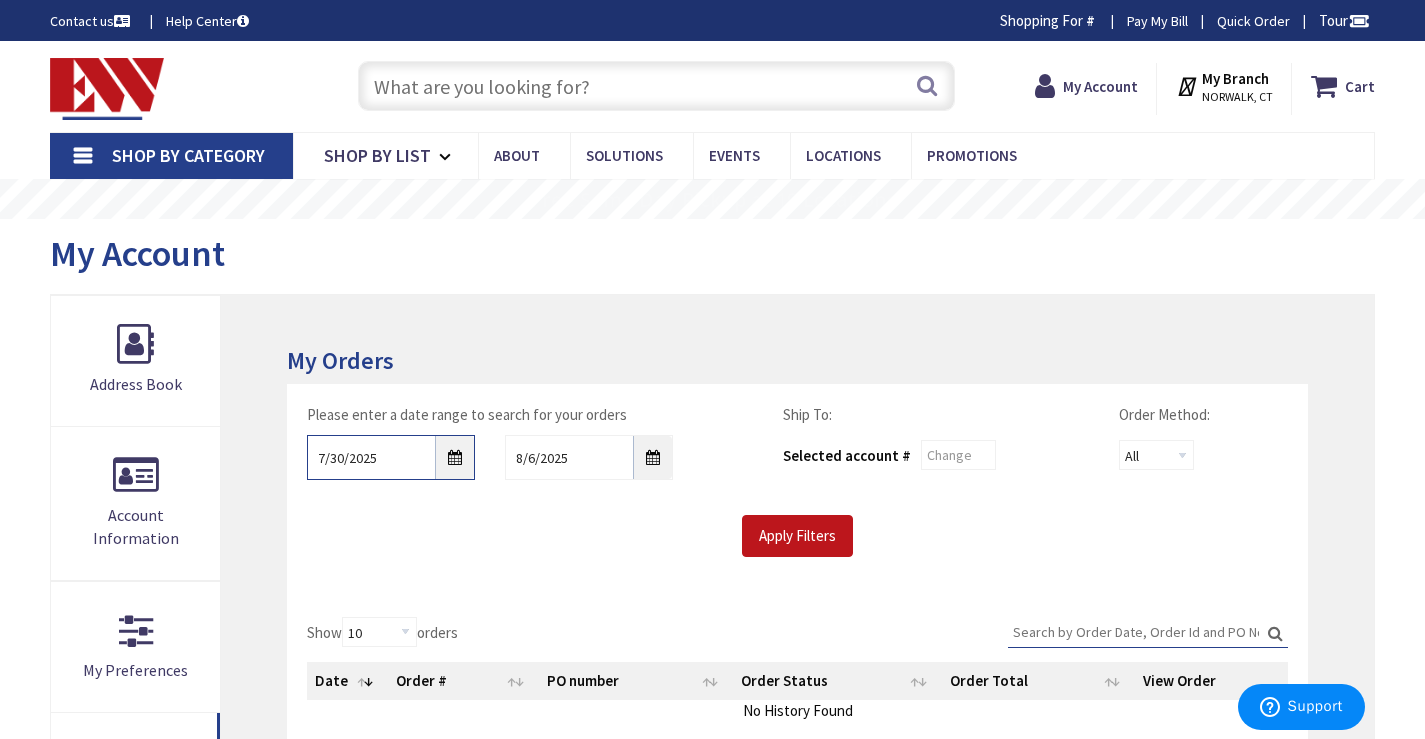 click on "7/30/2025" at bounding box center [391, 457] 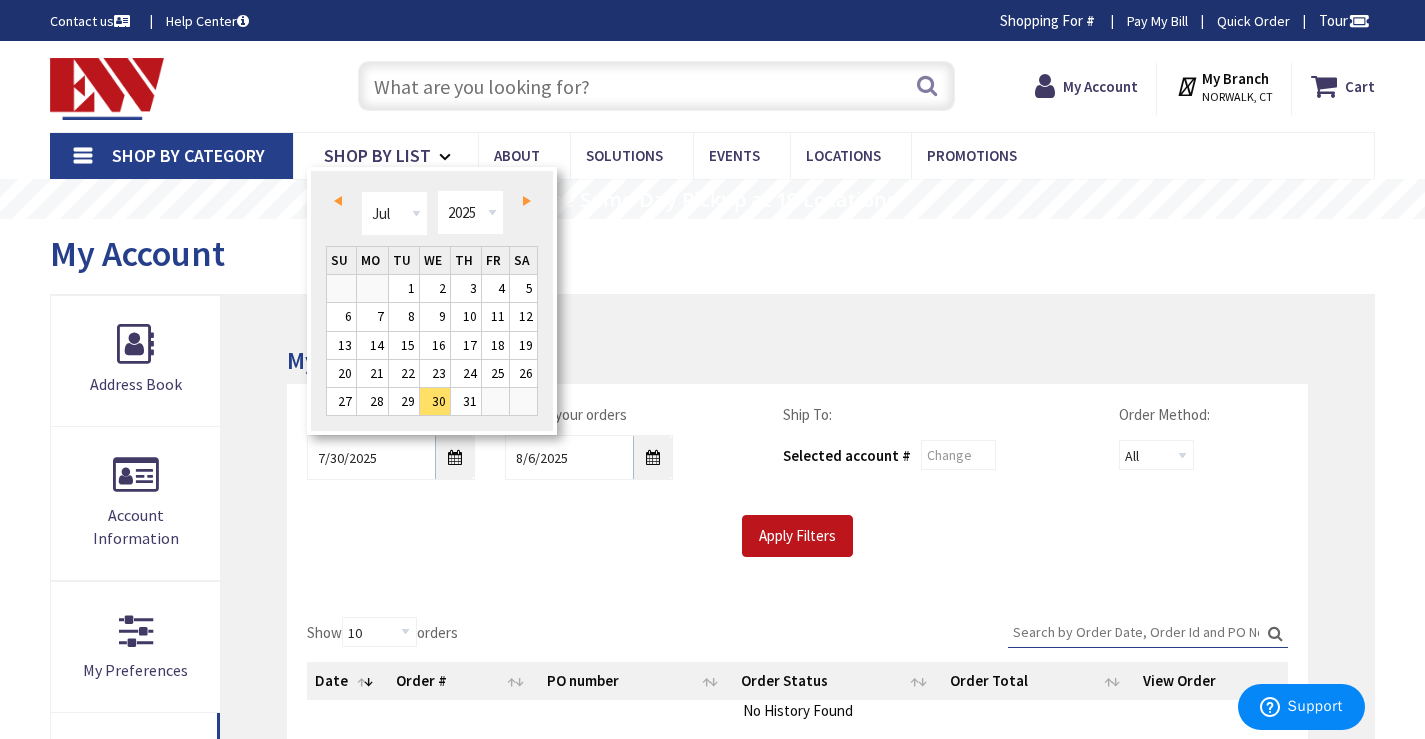 click on "Prev" at bounding box center (338, 201) 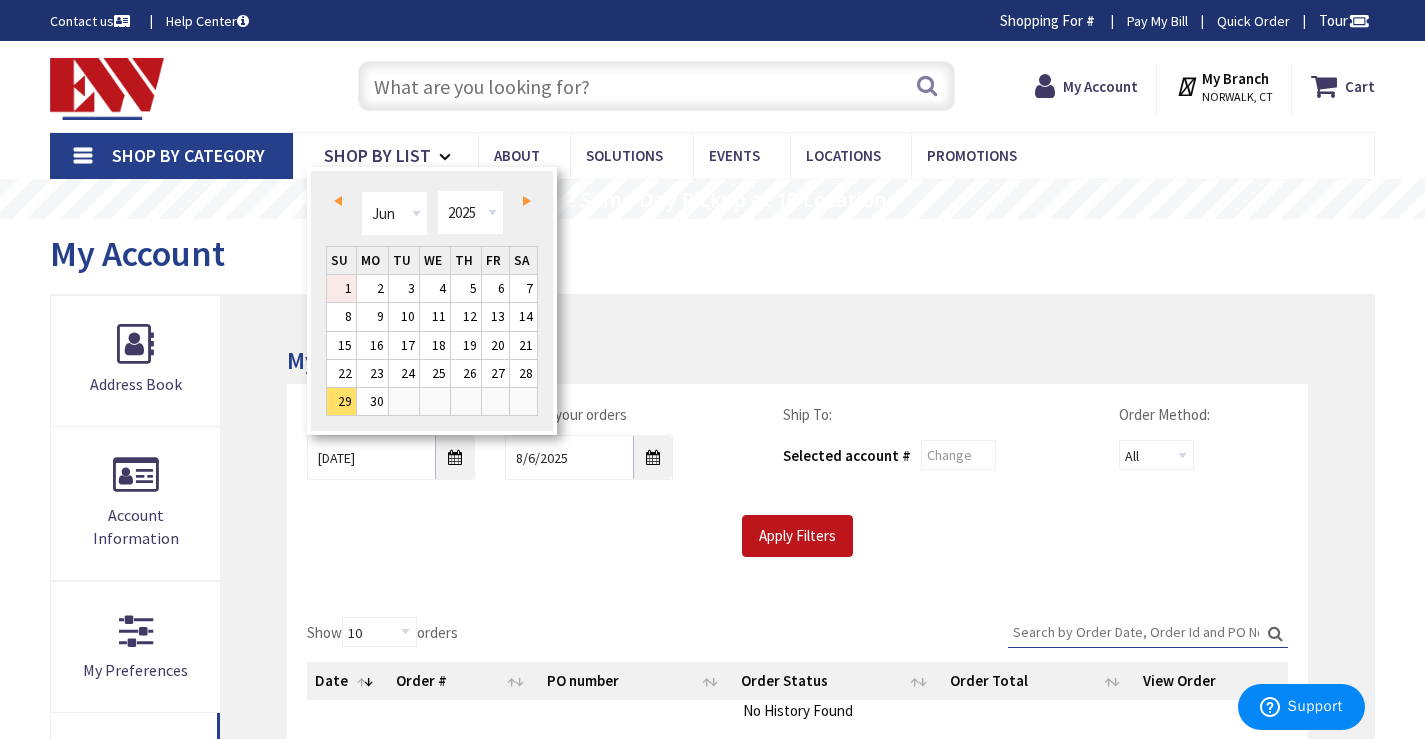 click on "1" at bounding box center (341, 288) 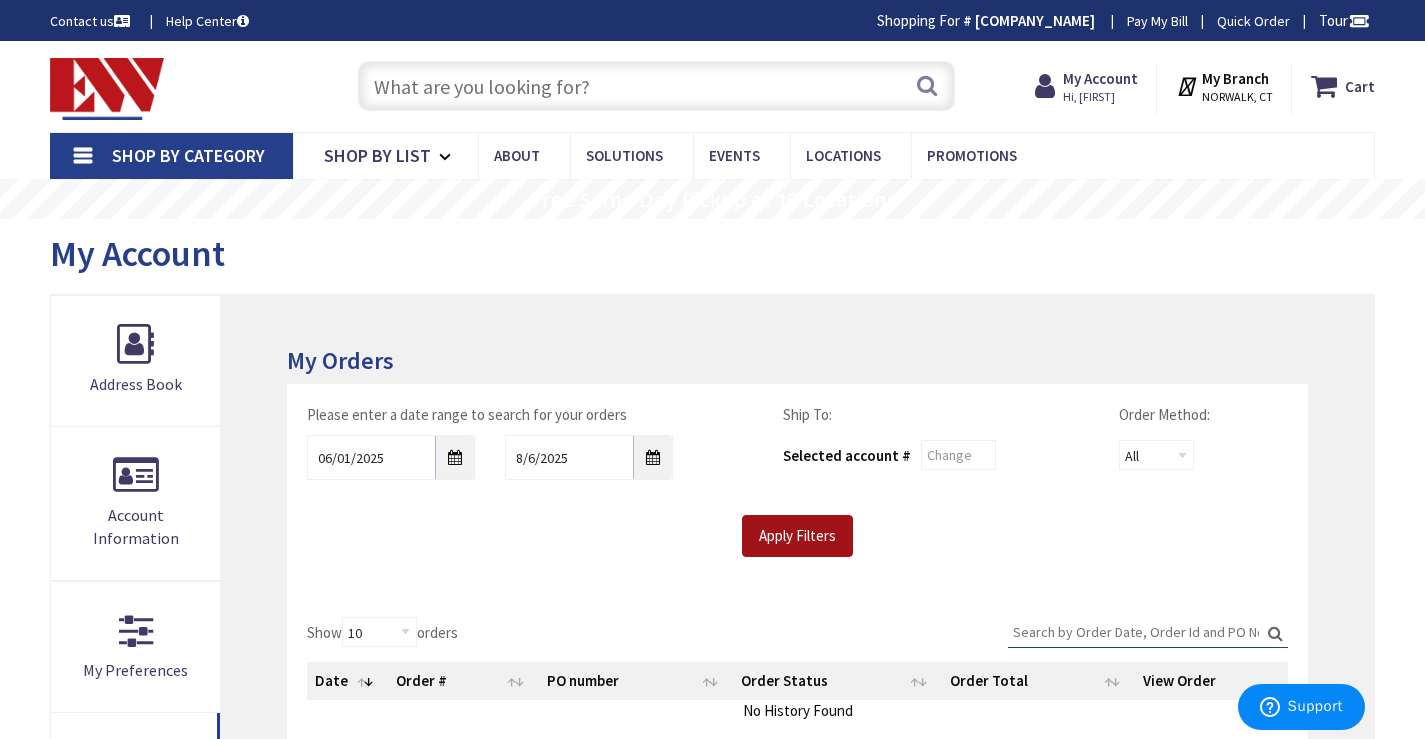 click on "Apply Filters" at bounding box center [797, 536] 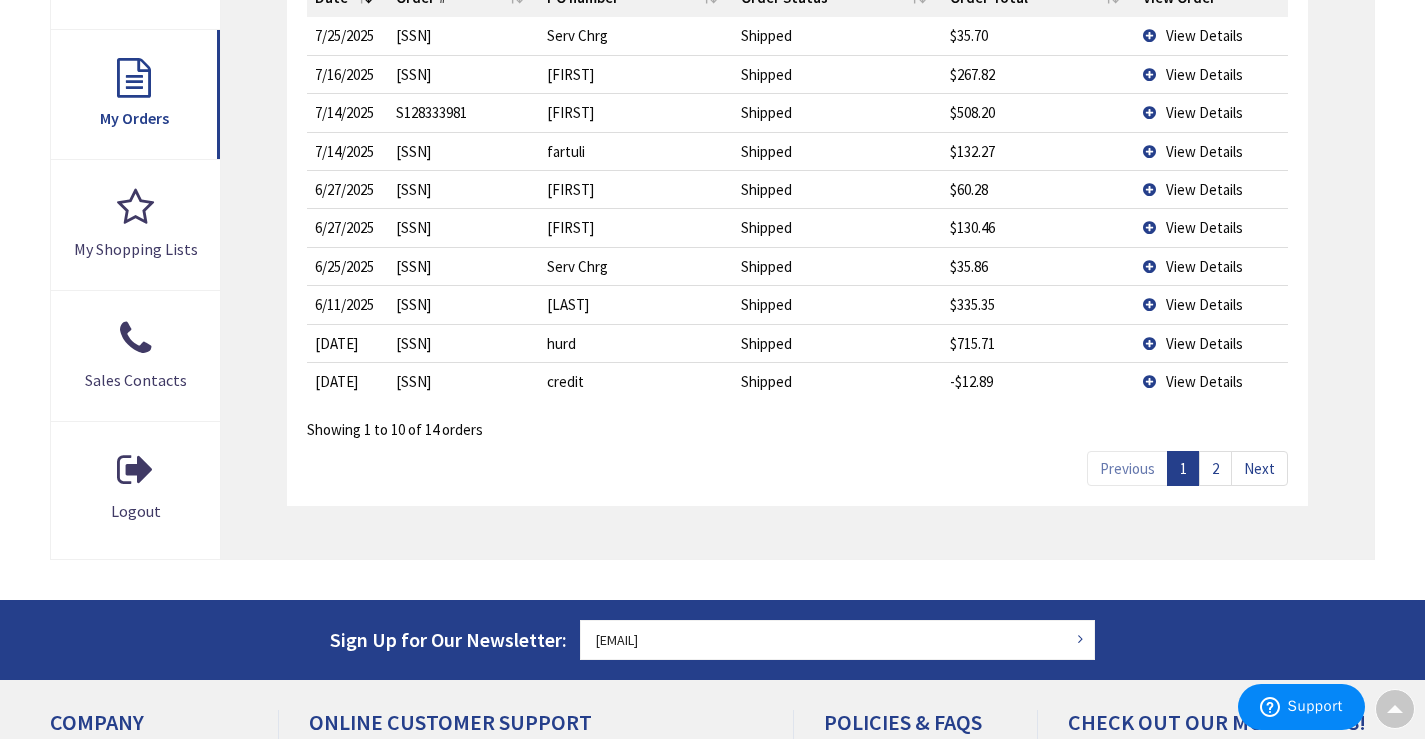 scroll, scrollTop: 933, scrollLeft: 0, axis: vertical 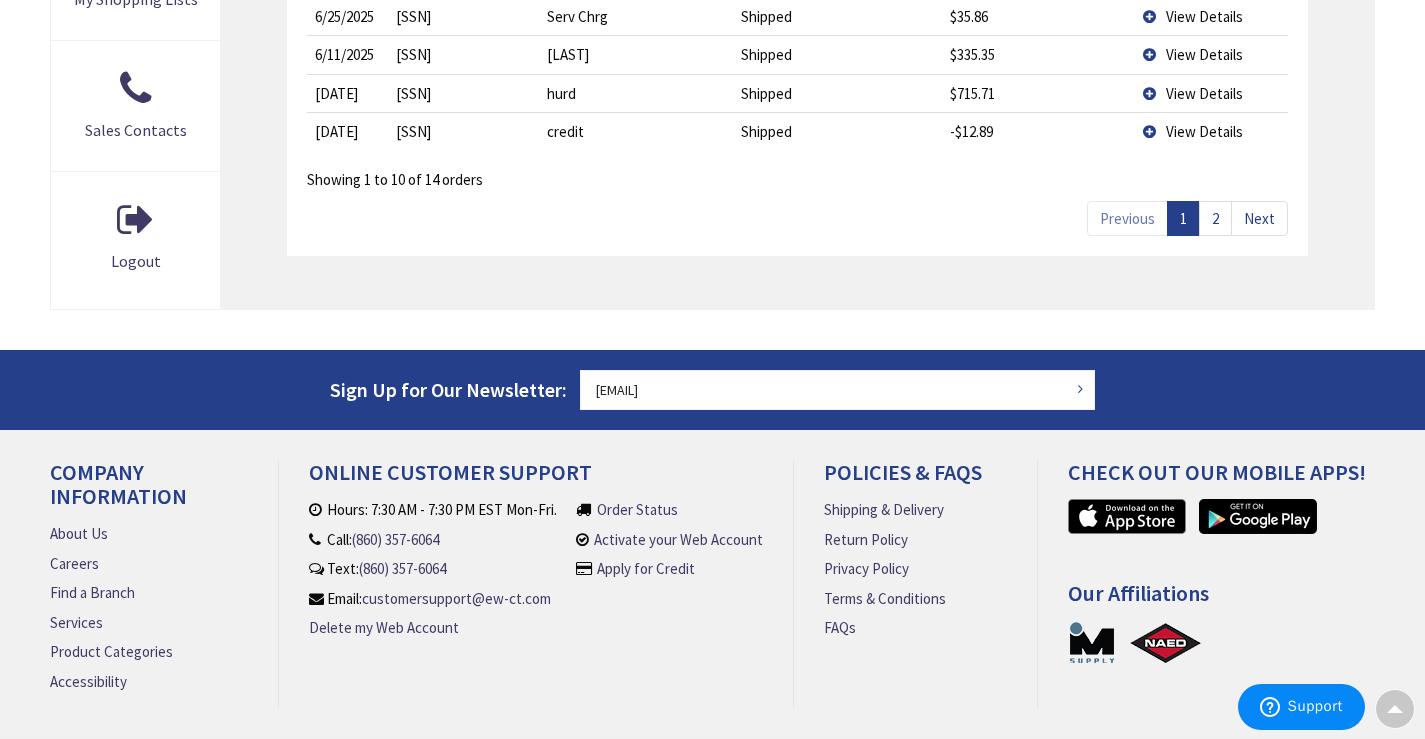 click on "2" at bounding box center [1215, 218] 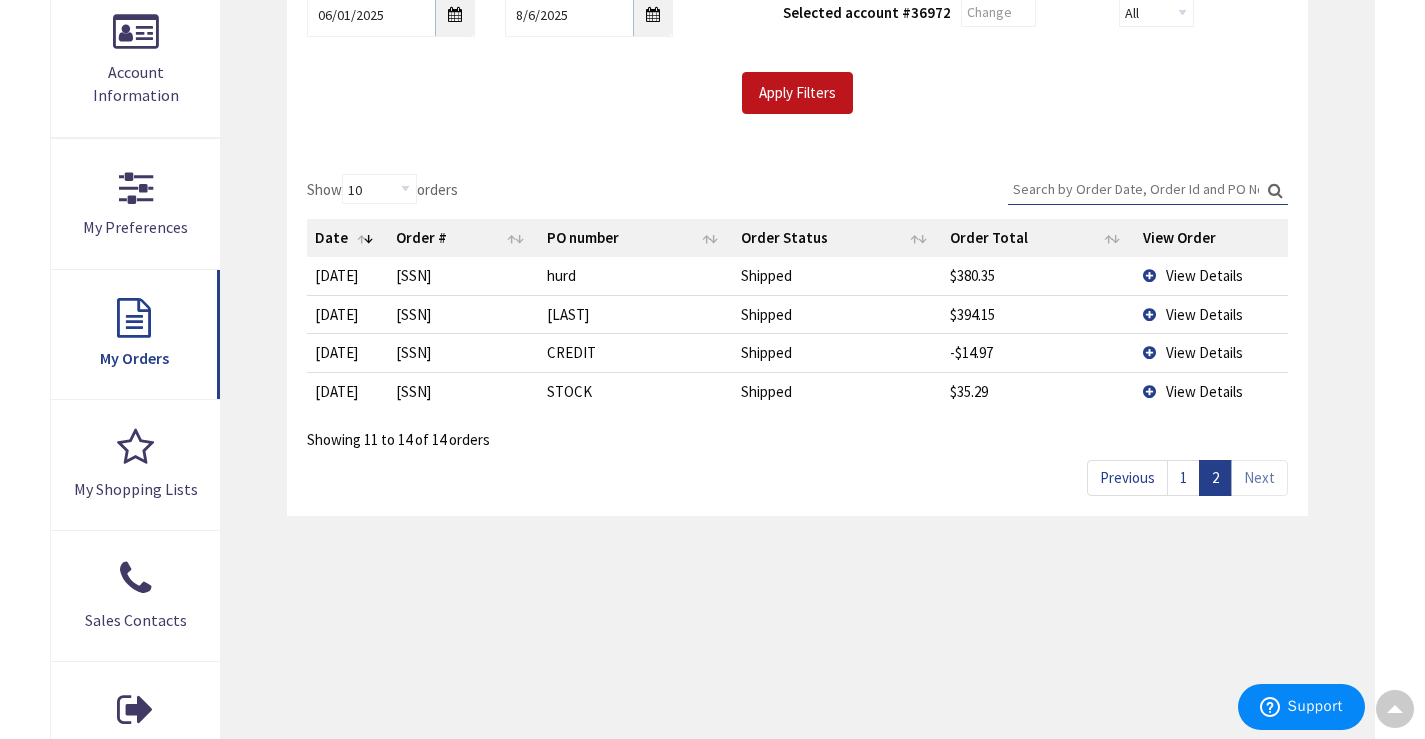 scroll, scrollTop: 467, scrollLeft: 0, axis: vertical 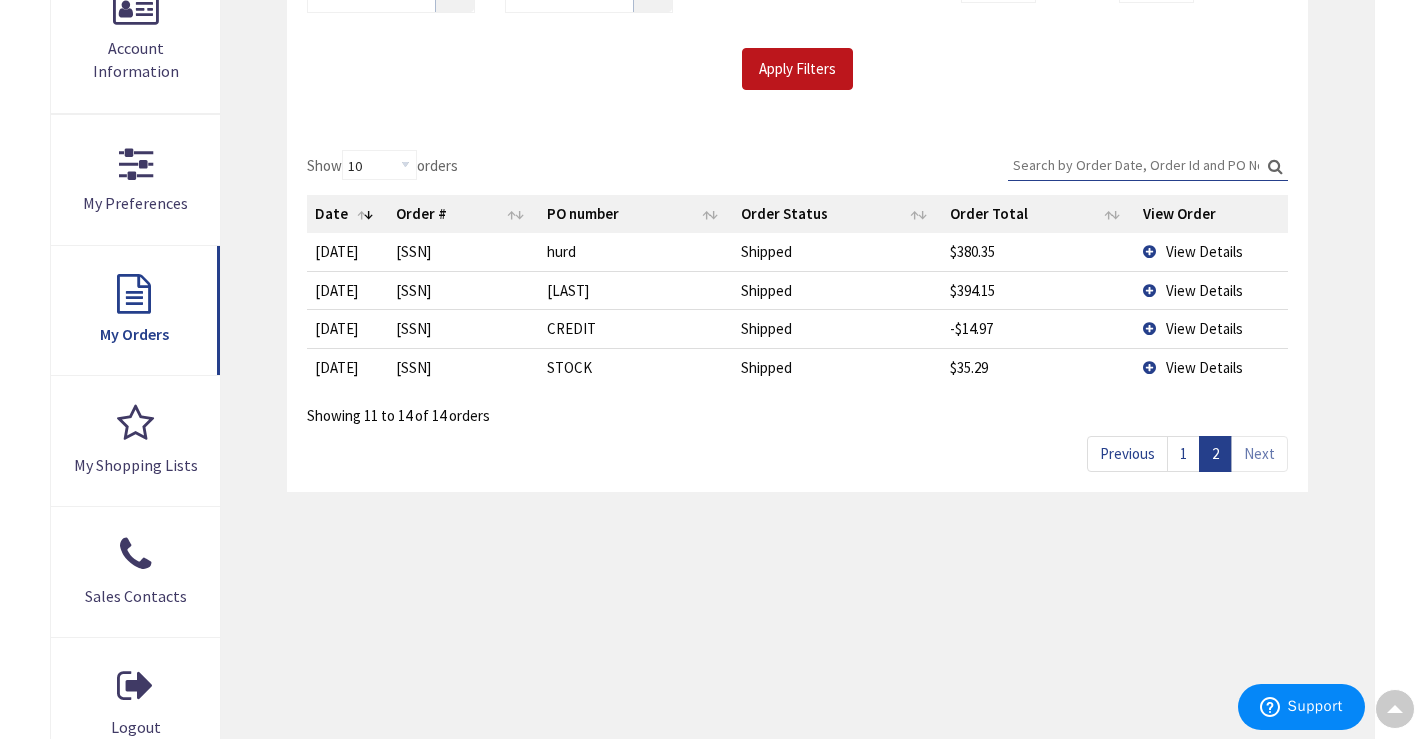 click on "View Details" at bounding box center [1211, 251] 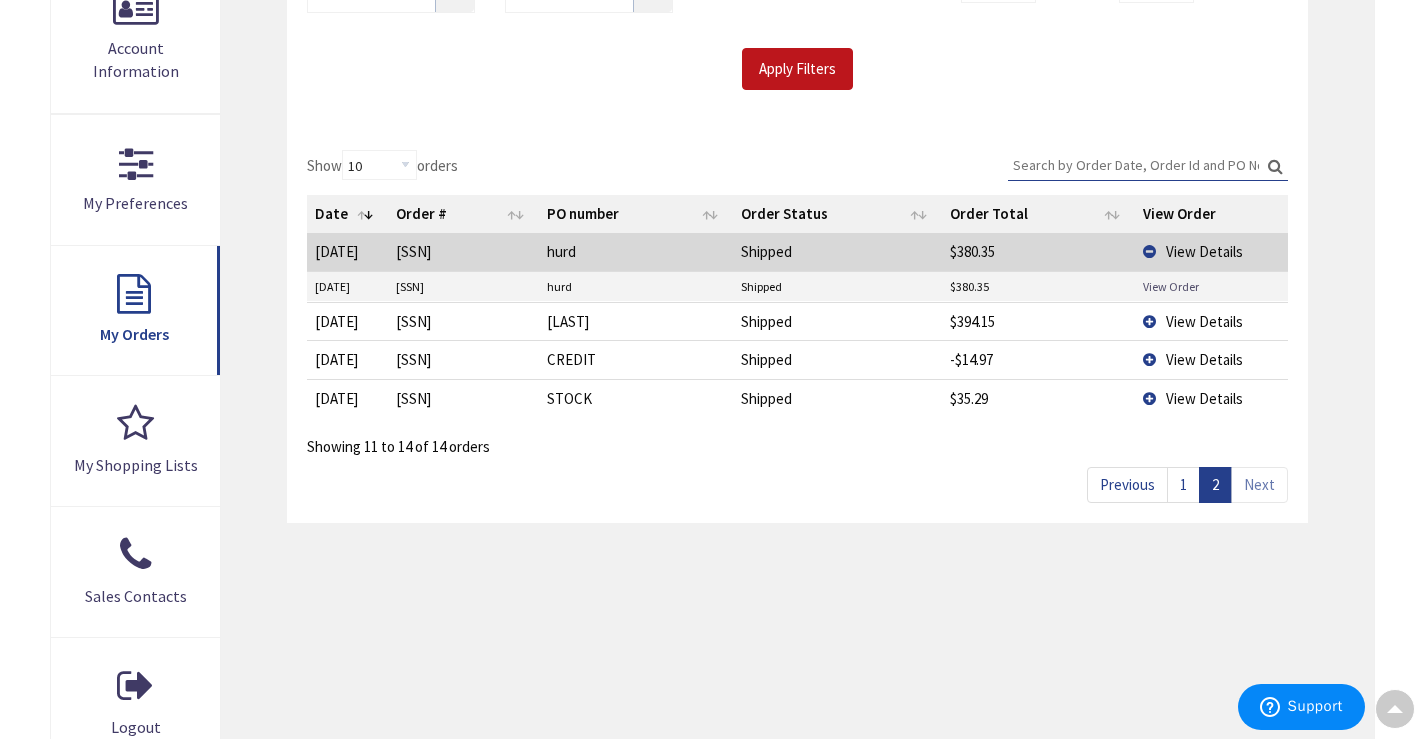click on "View Order" at bounding box center [1171, 286] 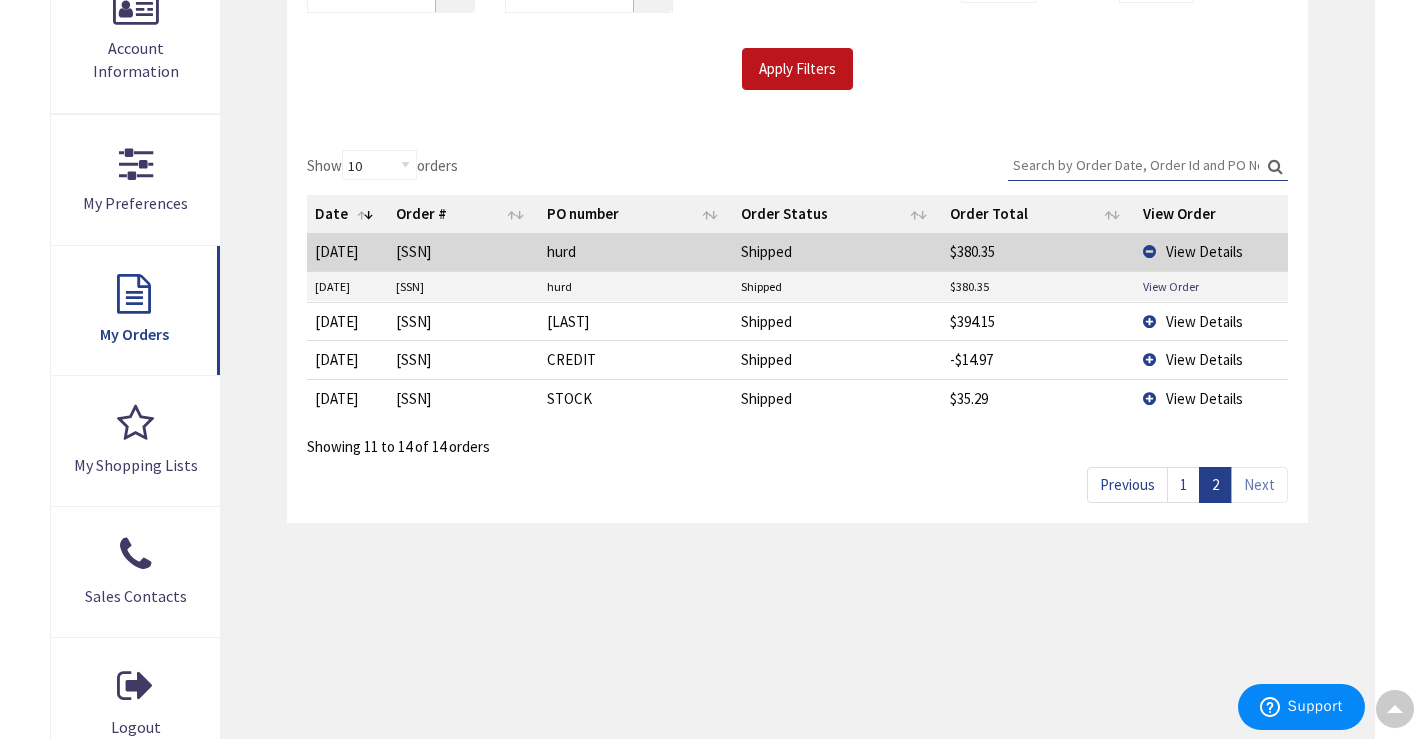 click on "1" at bounding box center (1183, 484) 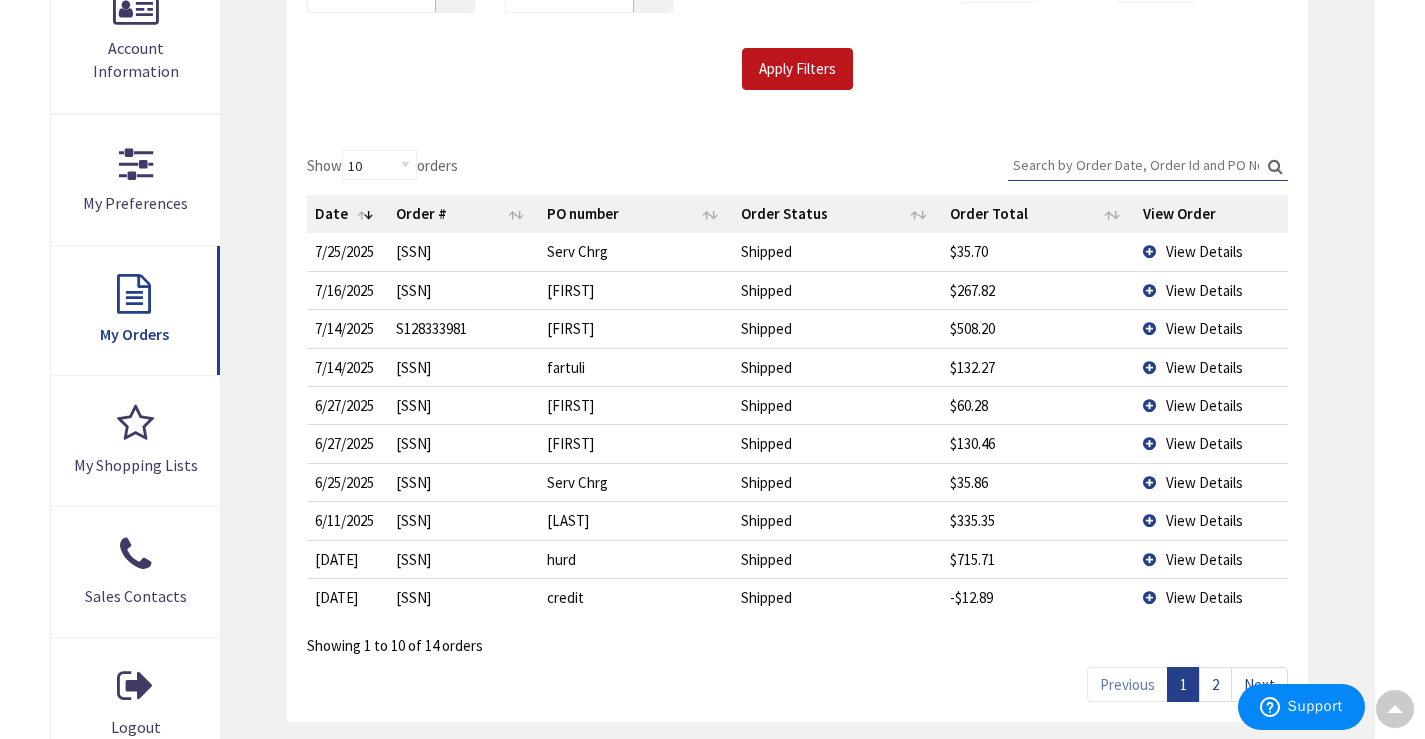 click on "View Details" at bounding box center [1211, 559] 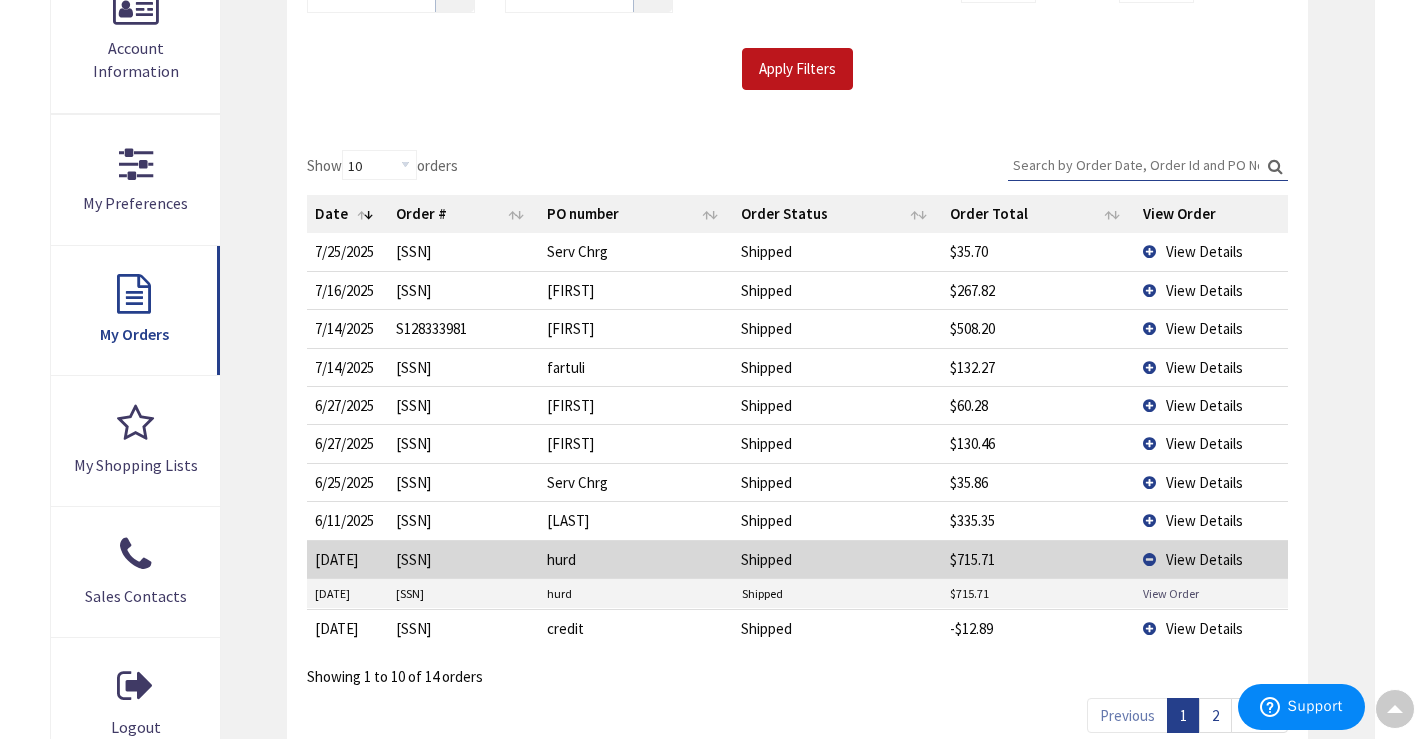 click on "View Order" at bounding box center [1171, 593] 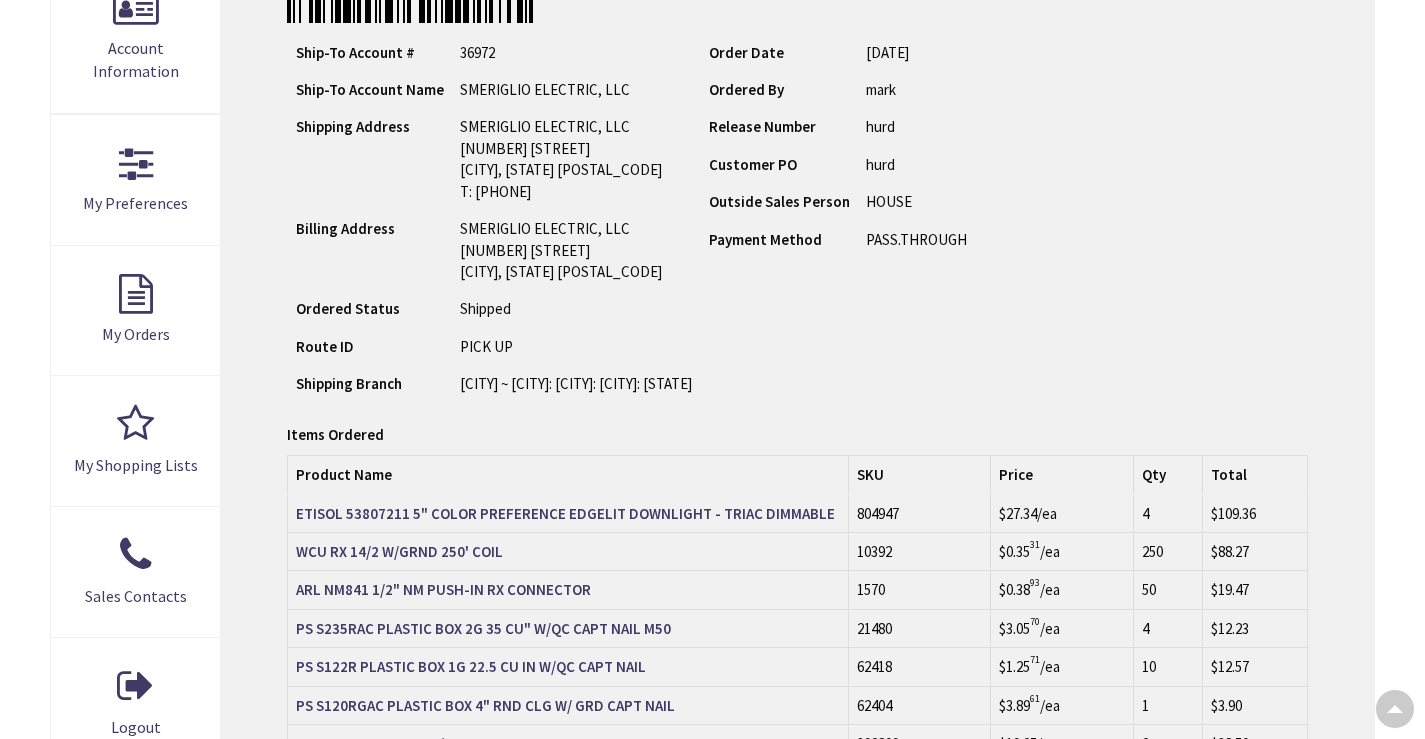 scroll, scrollTop: 933, scrollLeft: 0, axis: vertical 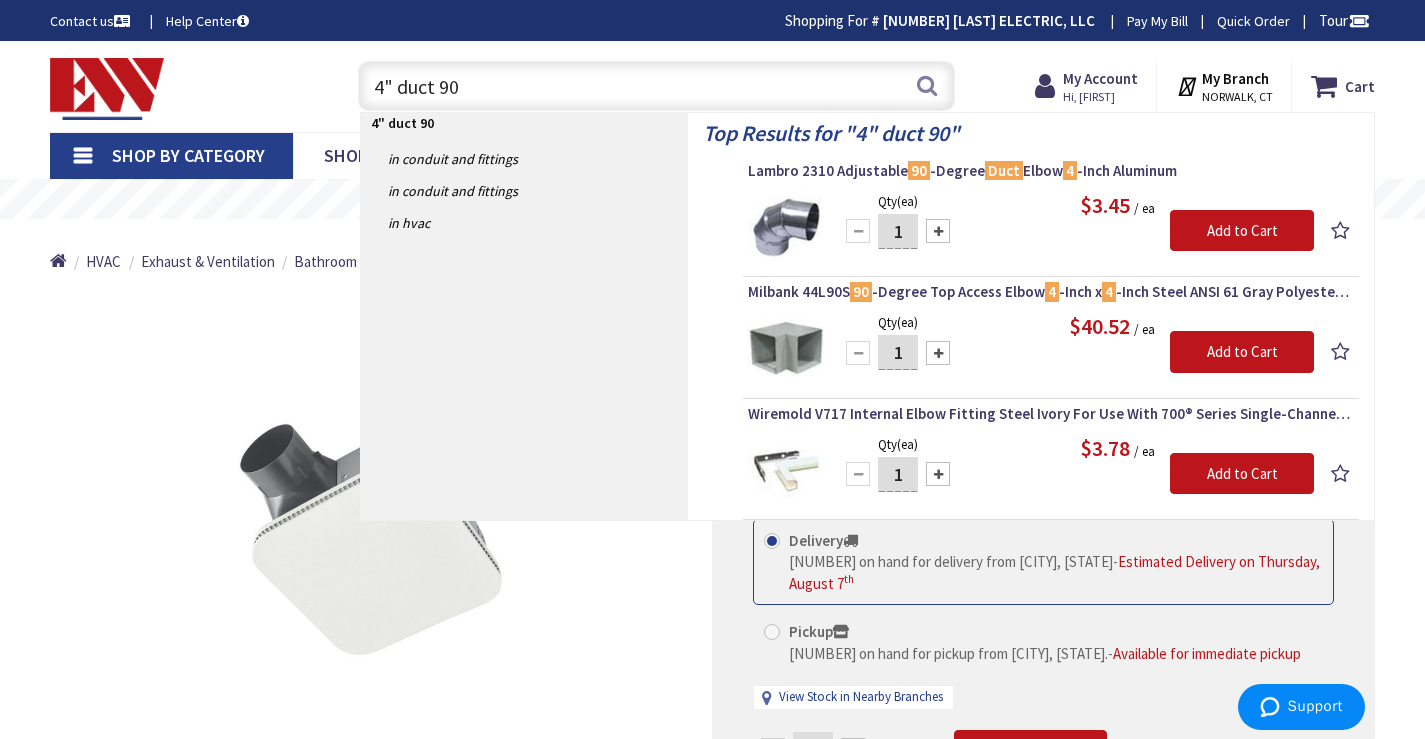 drag, startPoint x: 480, startPoint y: 91, endPoint x: 323, endPoint y: 92, distance: 157.00319 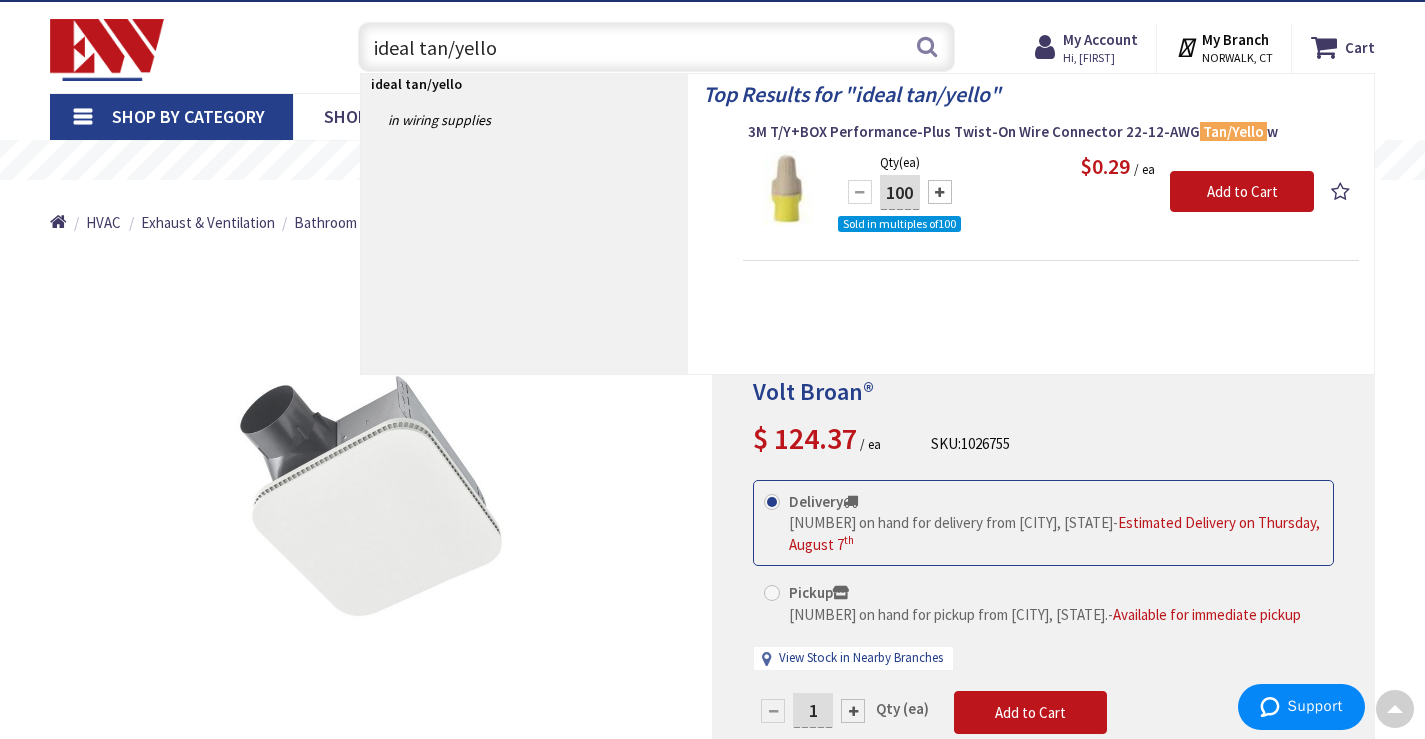 scroll, scrollTop: 0, scrollLeft: 0, axis: both 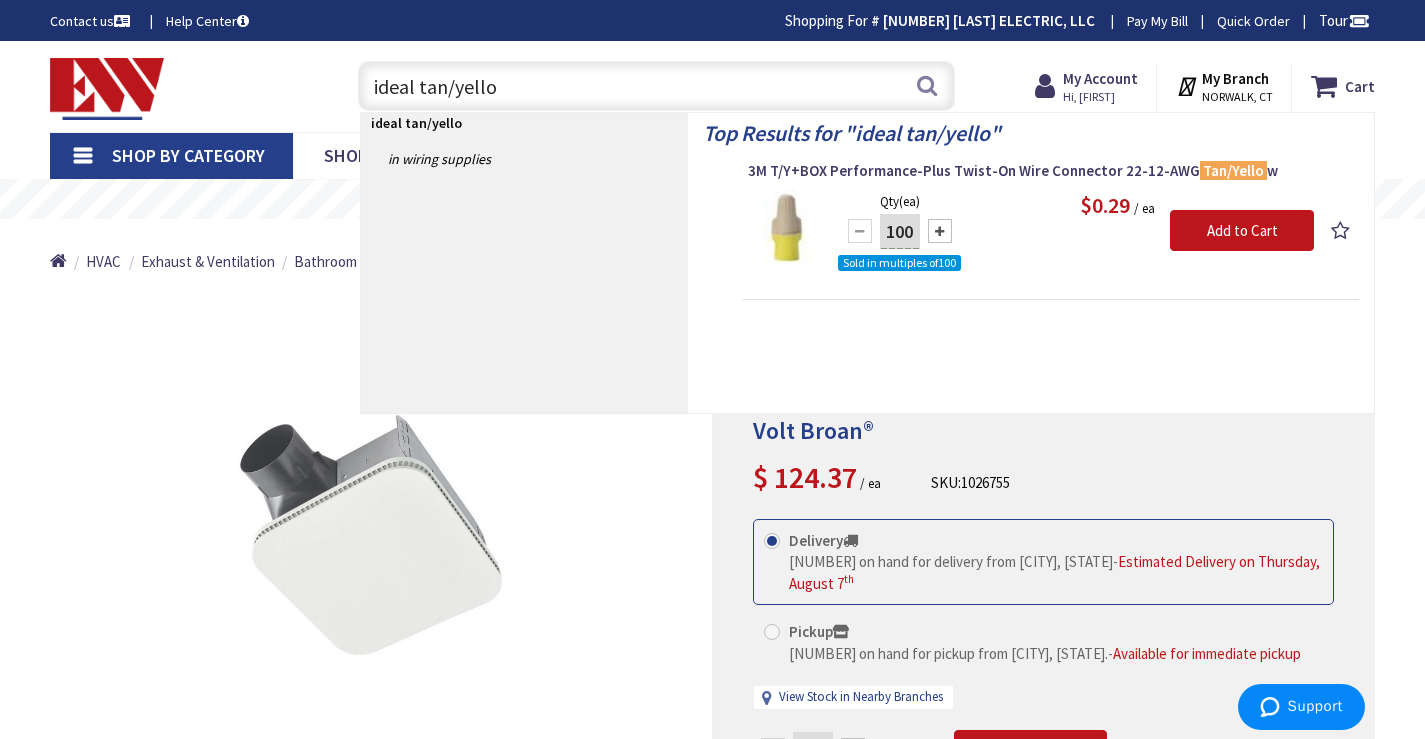 type on "ideal tan/yello" 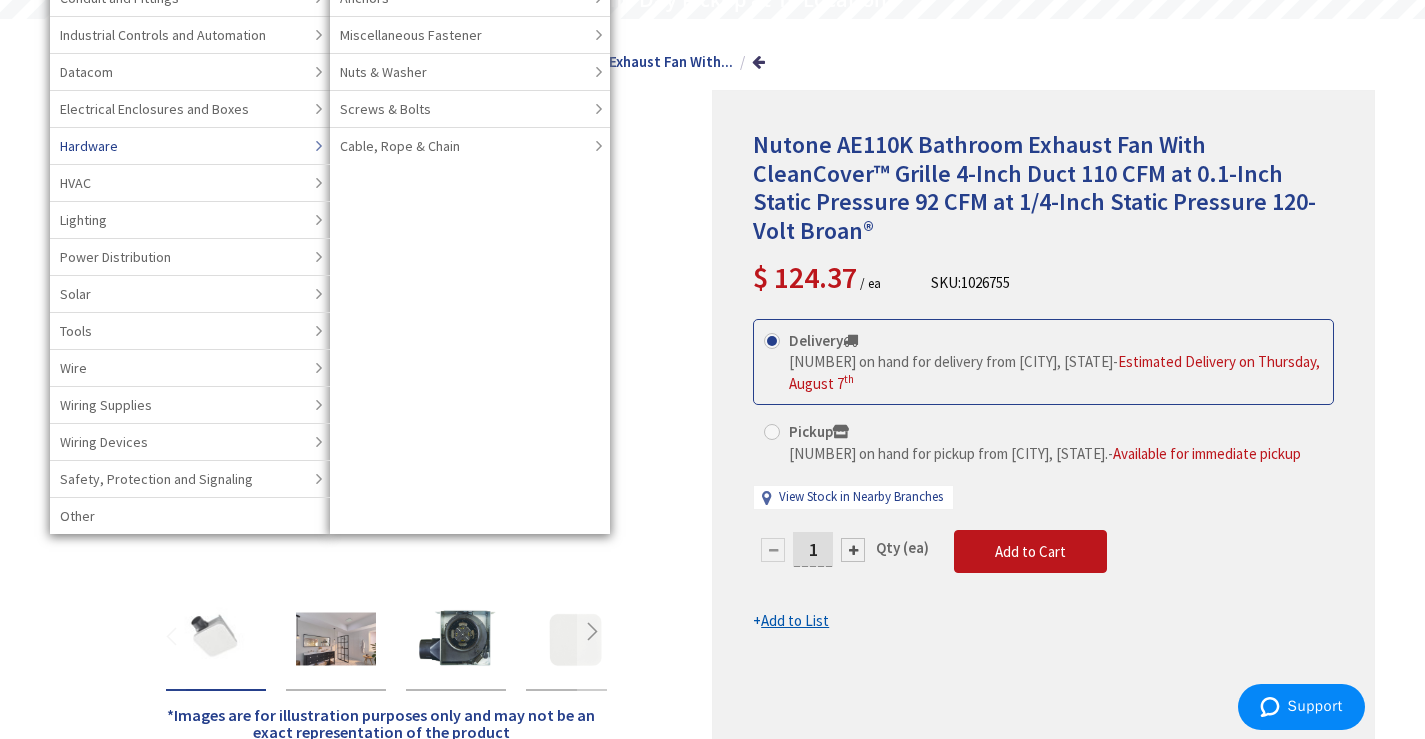 scroll, scrollTop: 233, scrollLeft: 0, axis: vertical 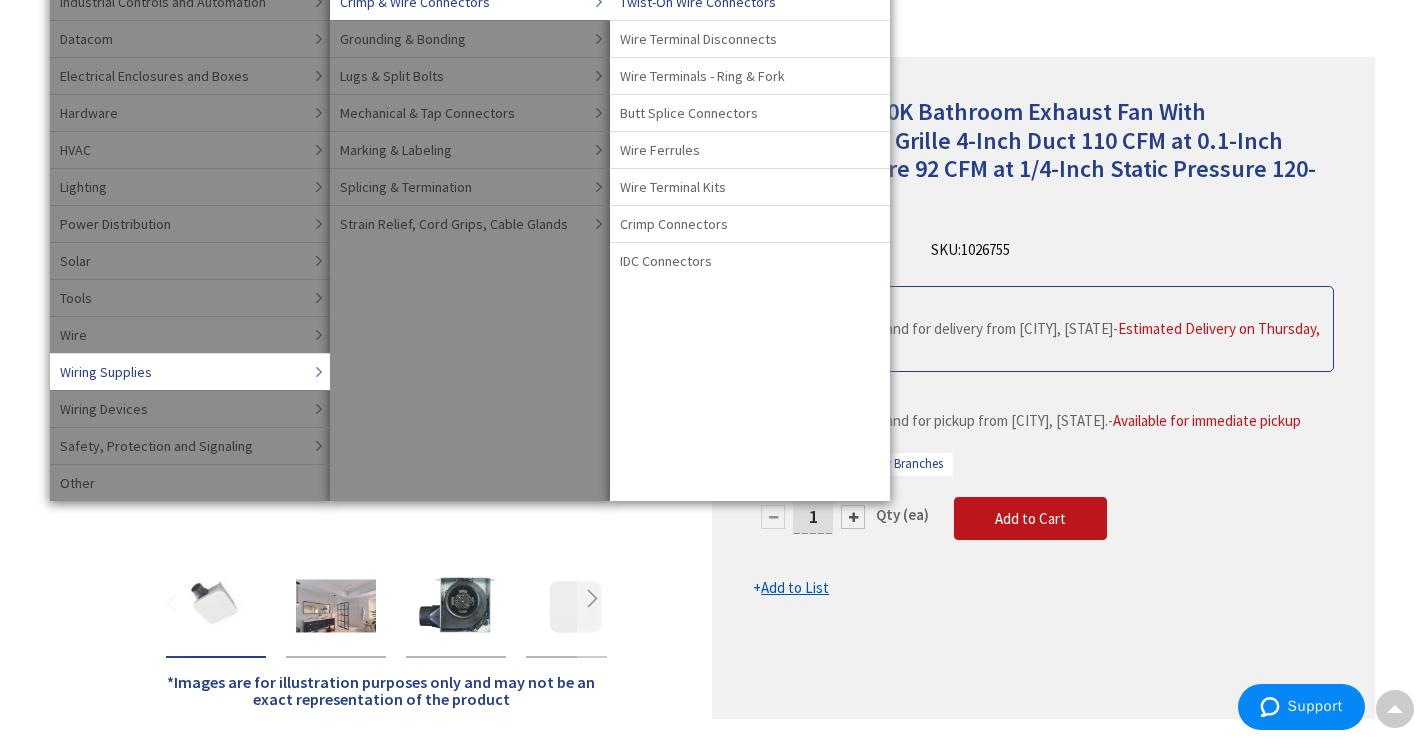 click on "Twist-On Wire Connectors" at bounding box center (698, 2) 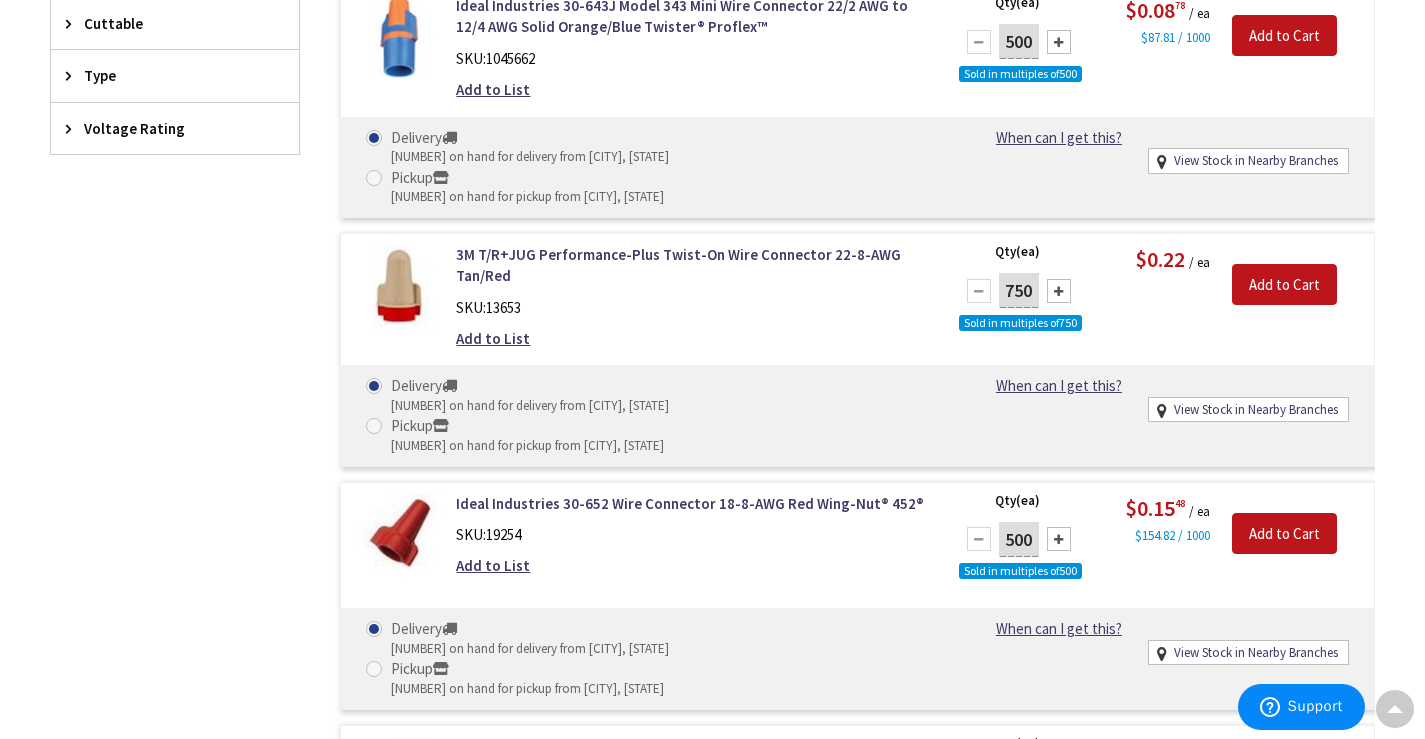 scroll, scrollTop: 933, scrollLeft: 0, axis: vertical 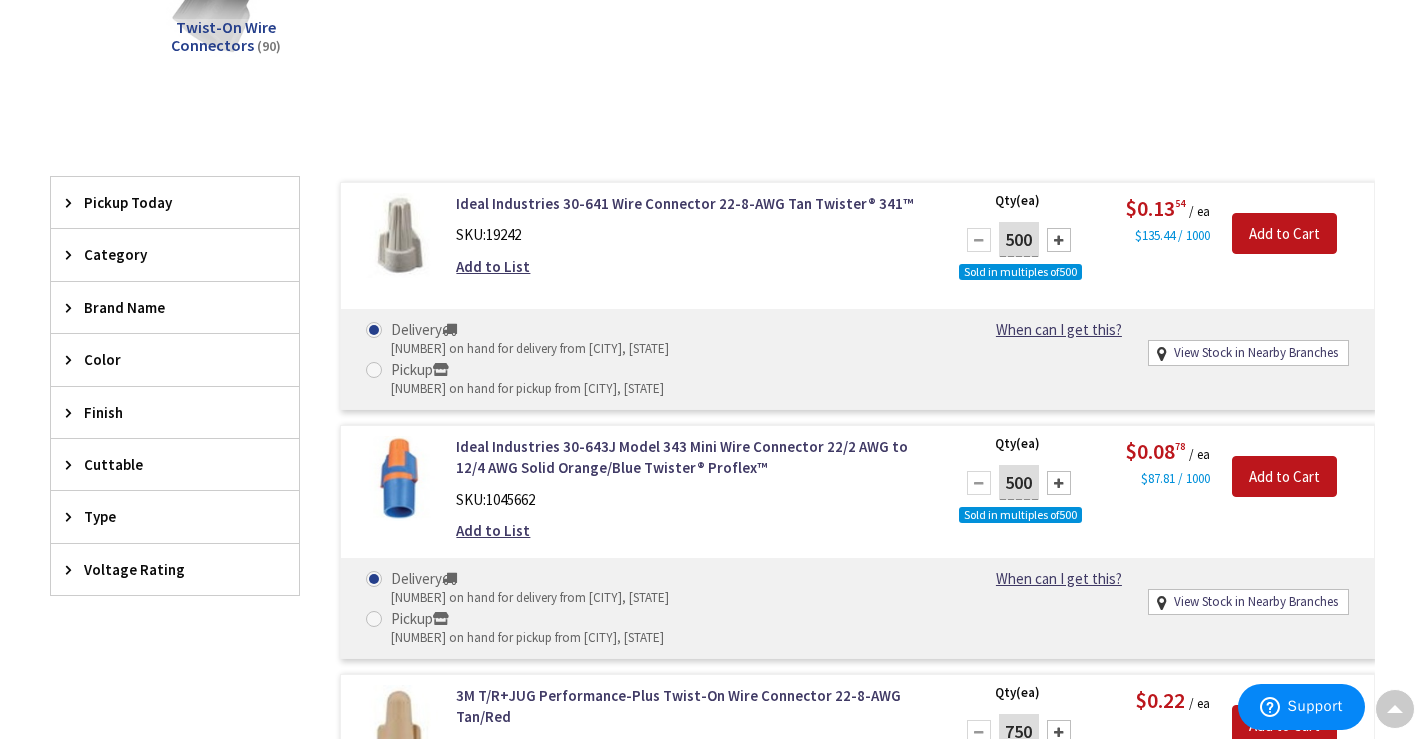 click on "Brand Name" at bounding box center [165, 307] 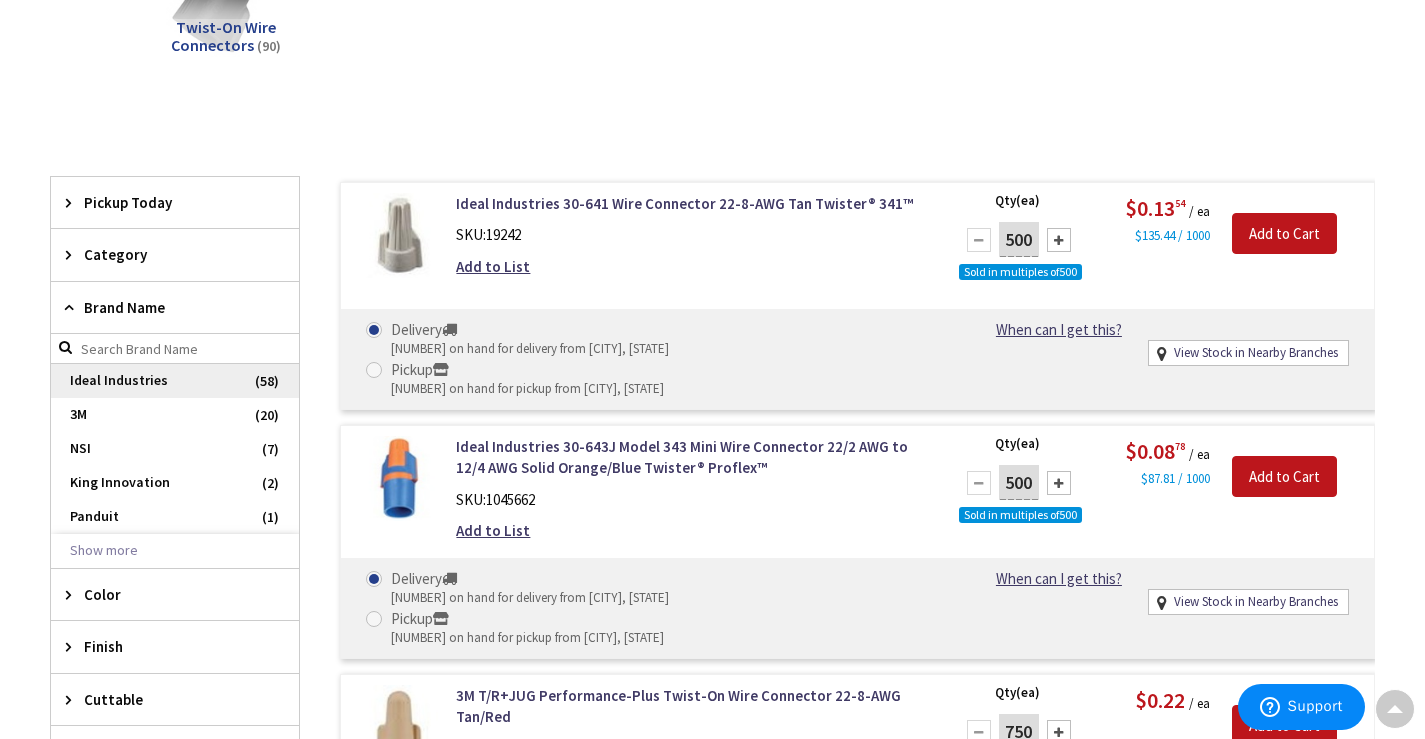 click on "Ideal Industries" at bounding box center [175, 381] 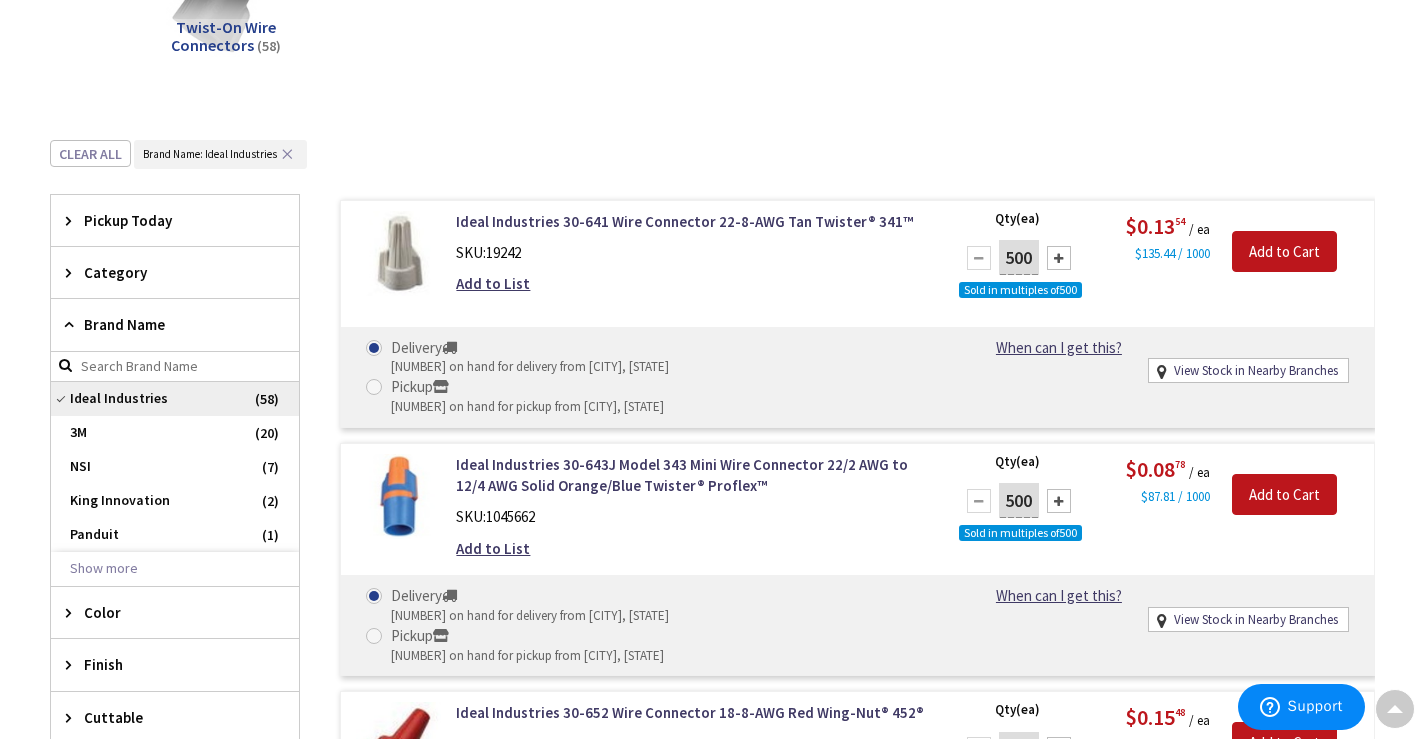 click on "Ideal Industries" at bounding box center [175, 399] 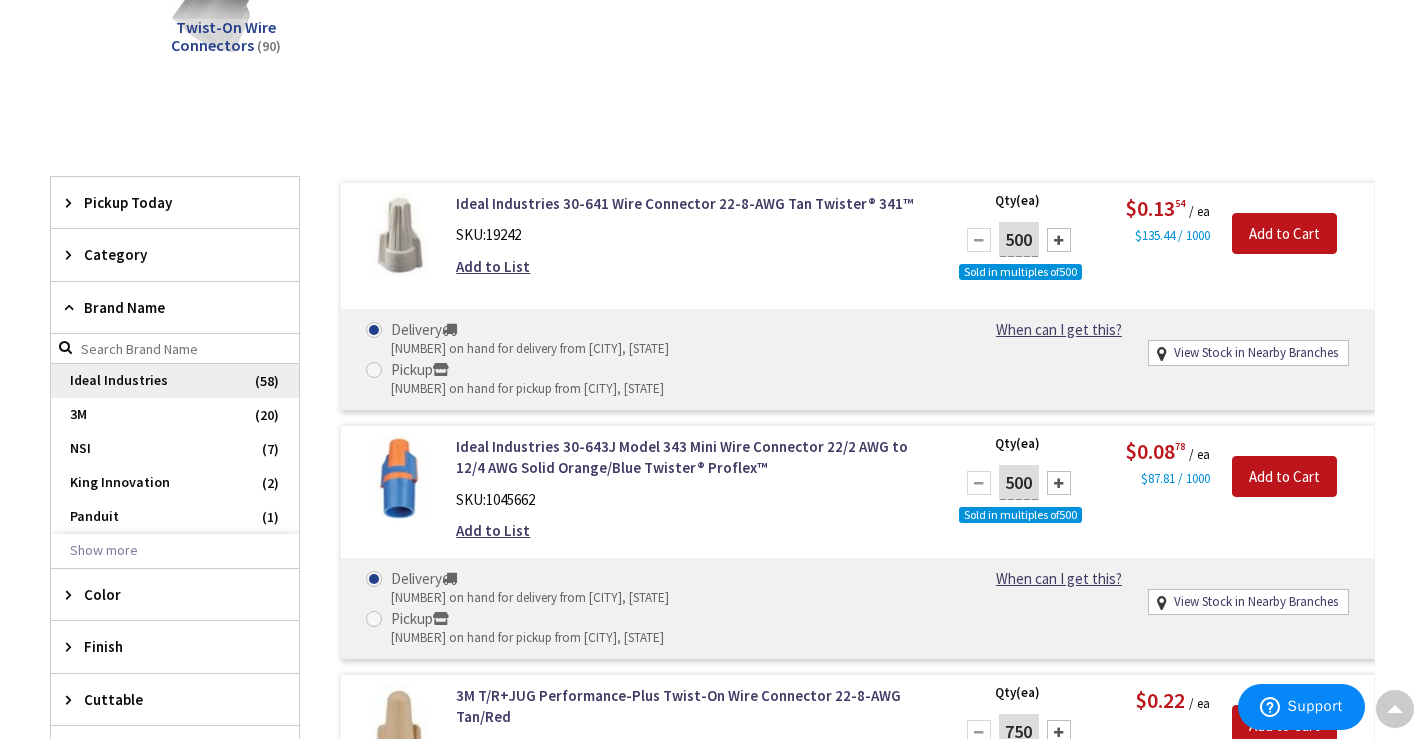 click on "Ideal Industries" at bounding box center (175, 381) 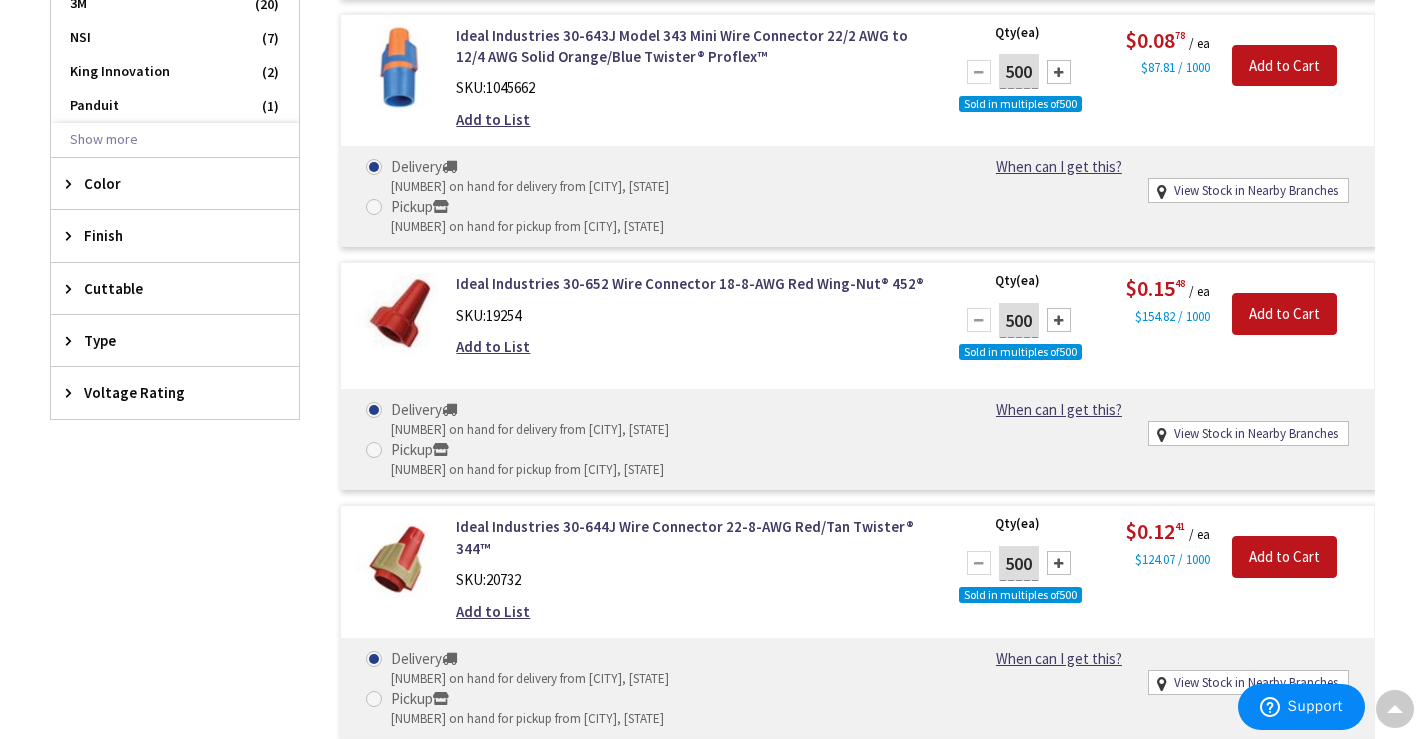 scroll, scrollTop: 933, scrollLeft: 0, axis: vertical 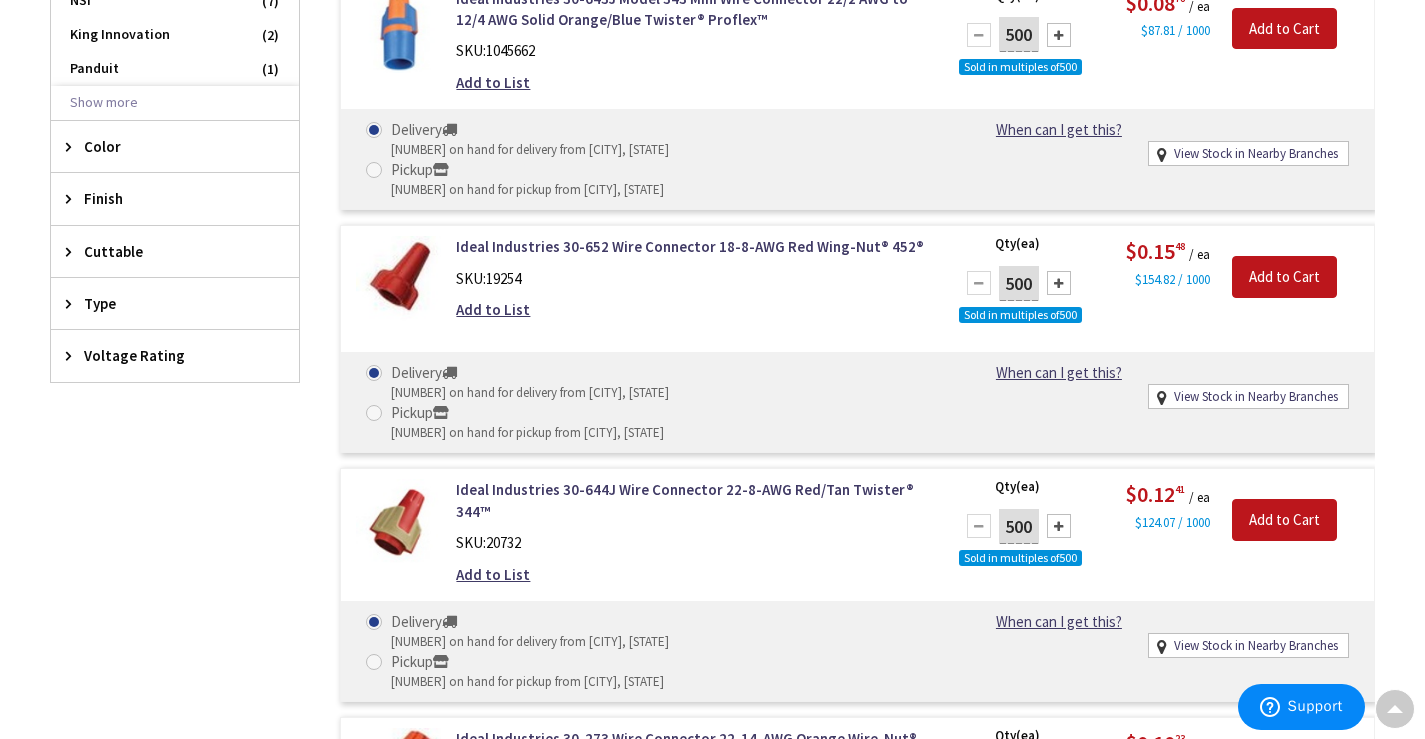 click on "Color" at bounding box center [165, 146] 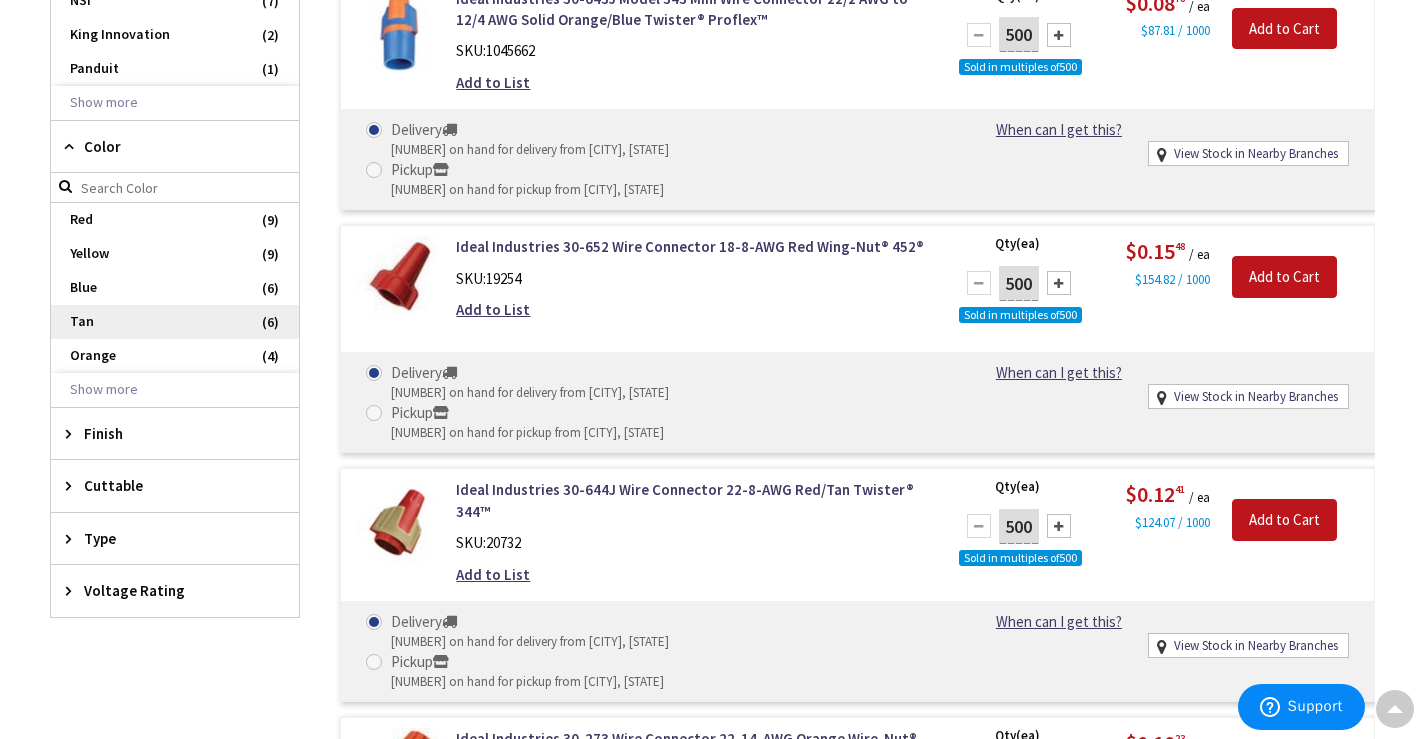 click on "Tan" at bounding box center (175, 322) 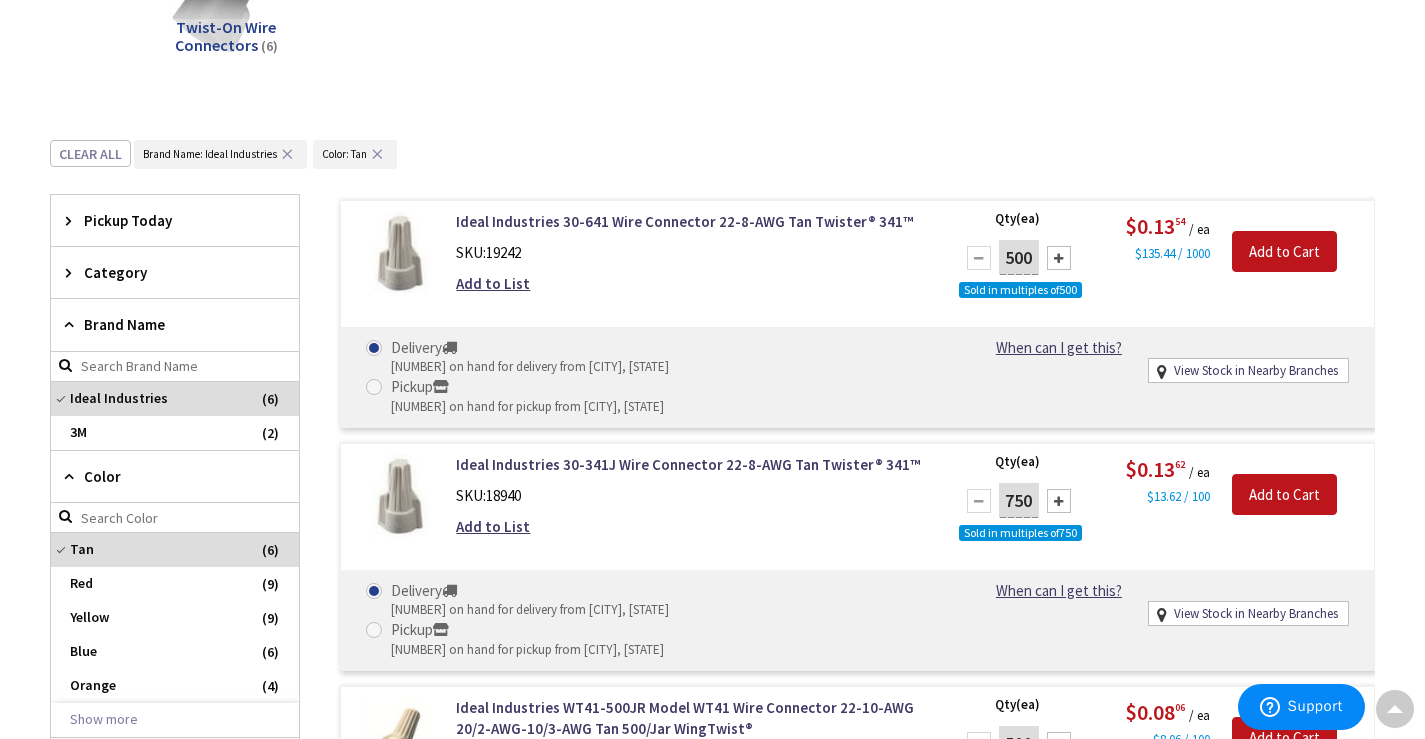 scroll, scrollTop: 700, scrollLeft: 0, axis: vertical 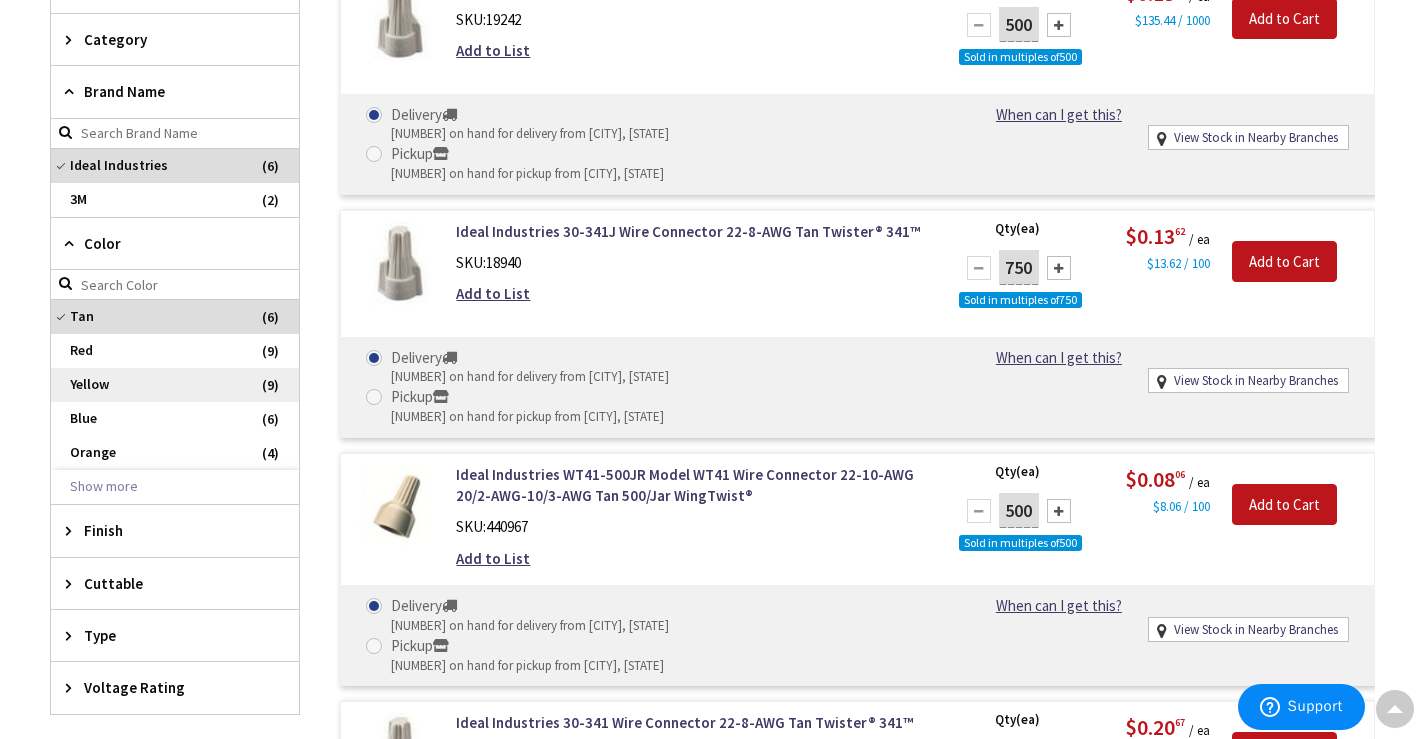 click on "Yellow" at bounding box center (175, 385) 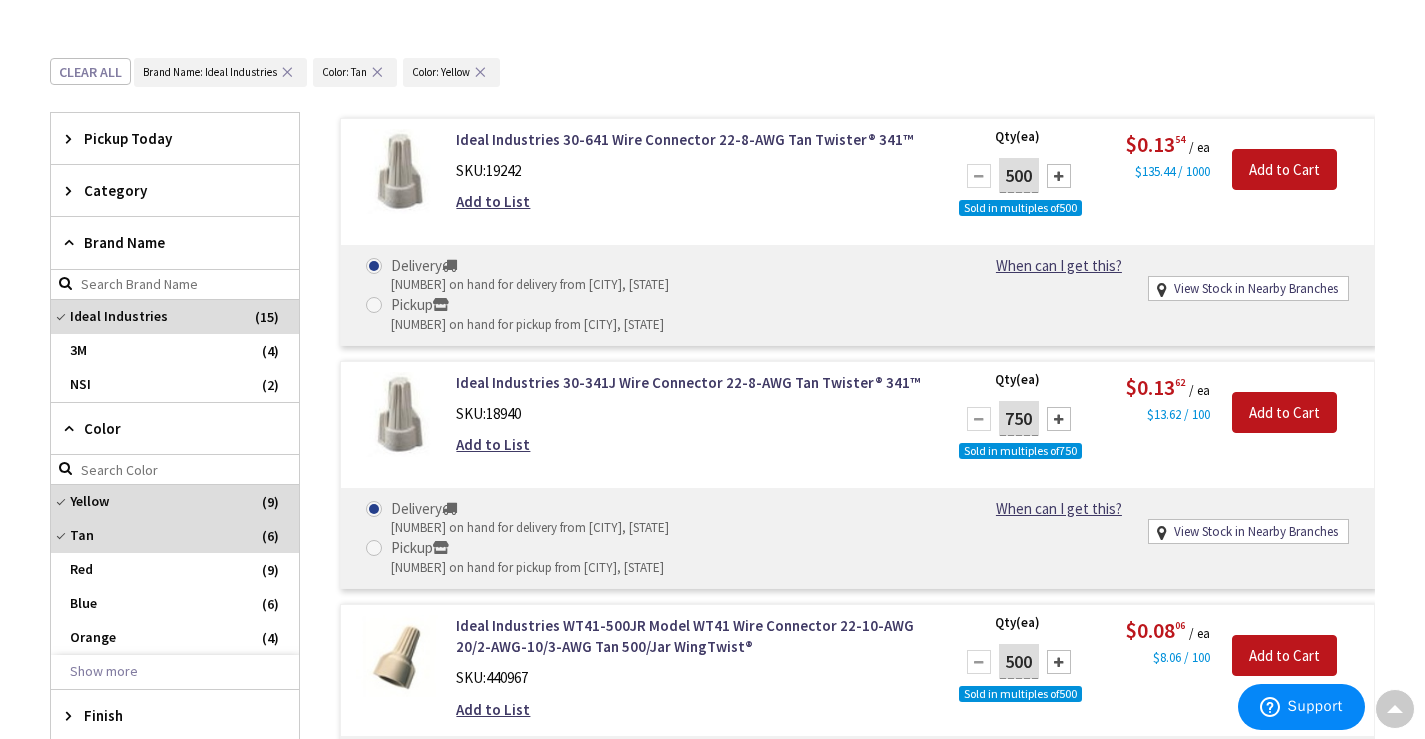 scroll, scrollTop: 467, scrollLeft: 0, axis: vertical 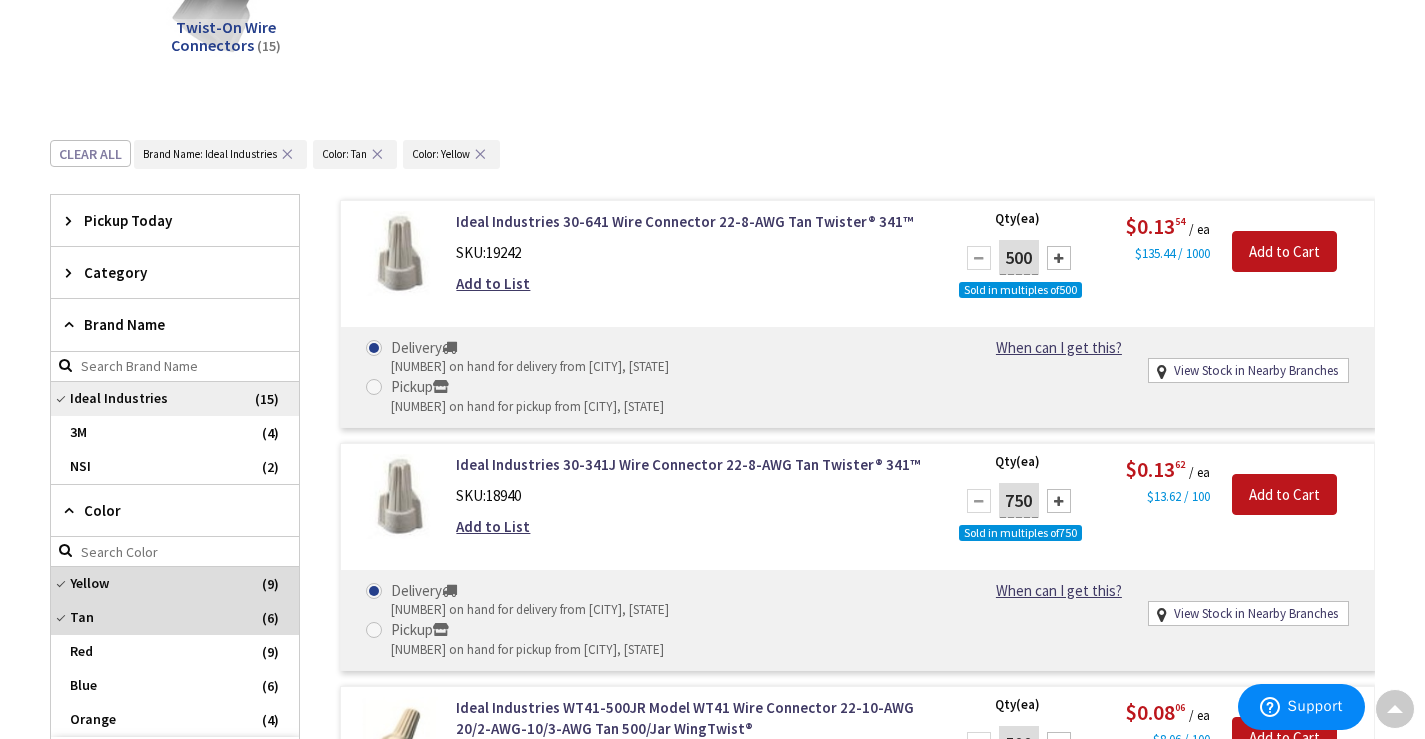 click on "Ideal Industries" at bounding box center [175, 399] 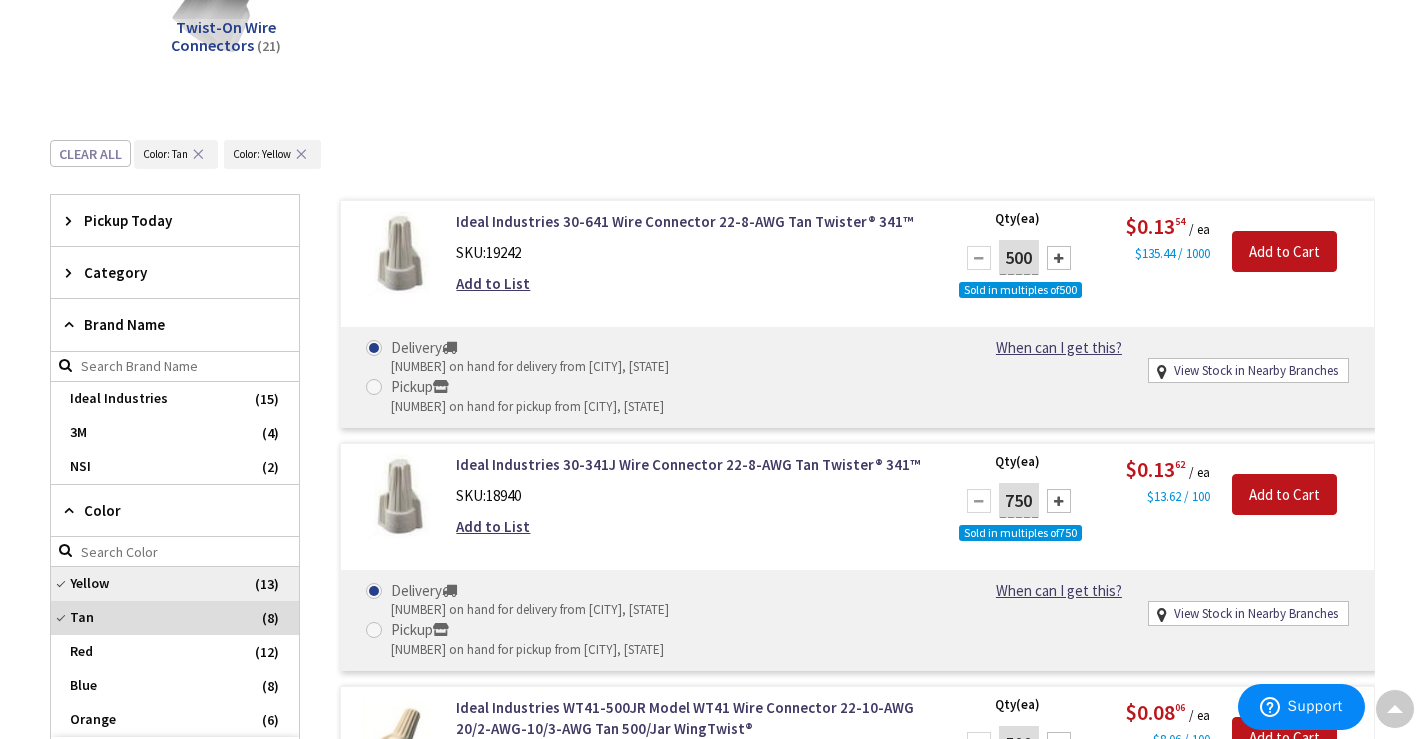 click on "Yellow" at bounding box center (175, 584) 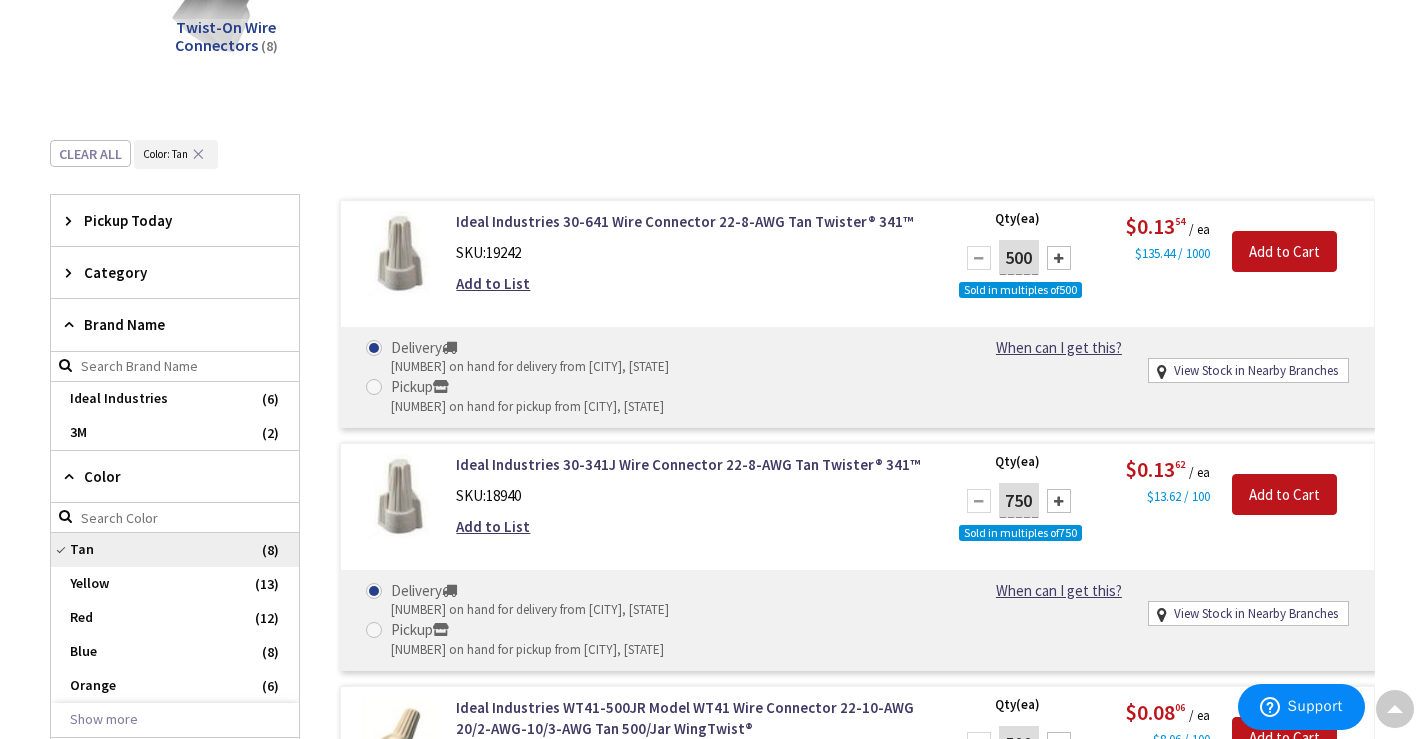 click on "Tan" at bounding box center (175, 550) 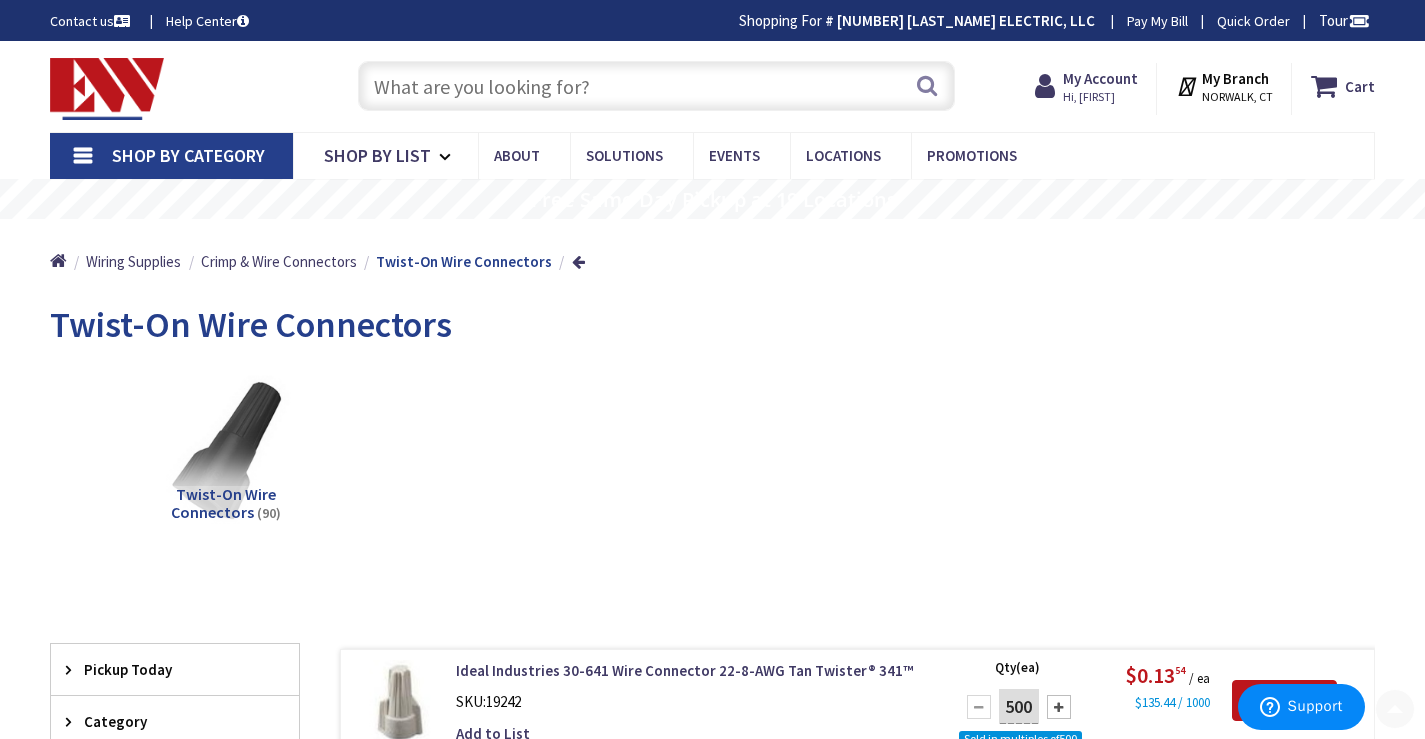 scroll, scrollTop: 467, scrollLeft: 0, axis: vertical 